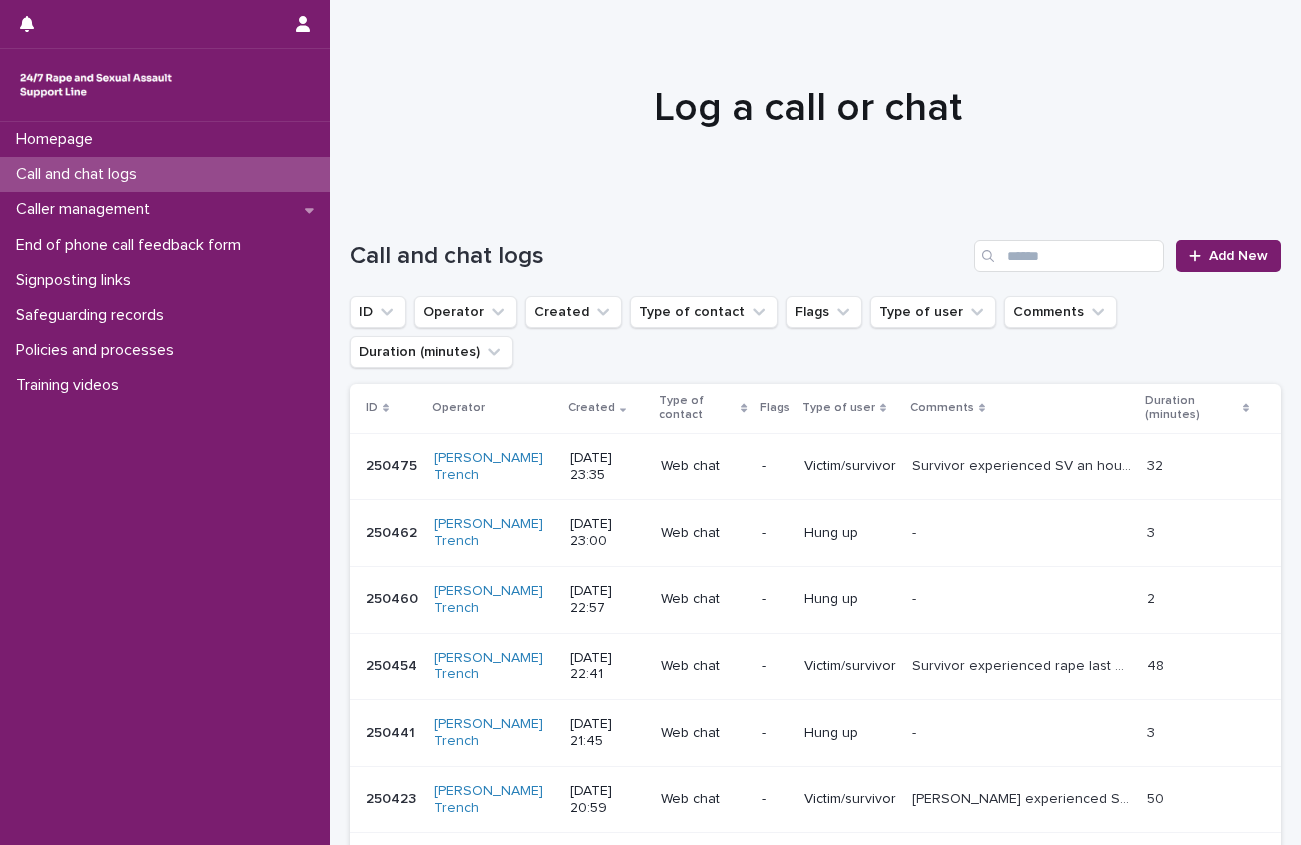 scroll, scrollTop: 0, scrollLeft: 0, axis: both 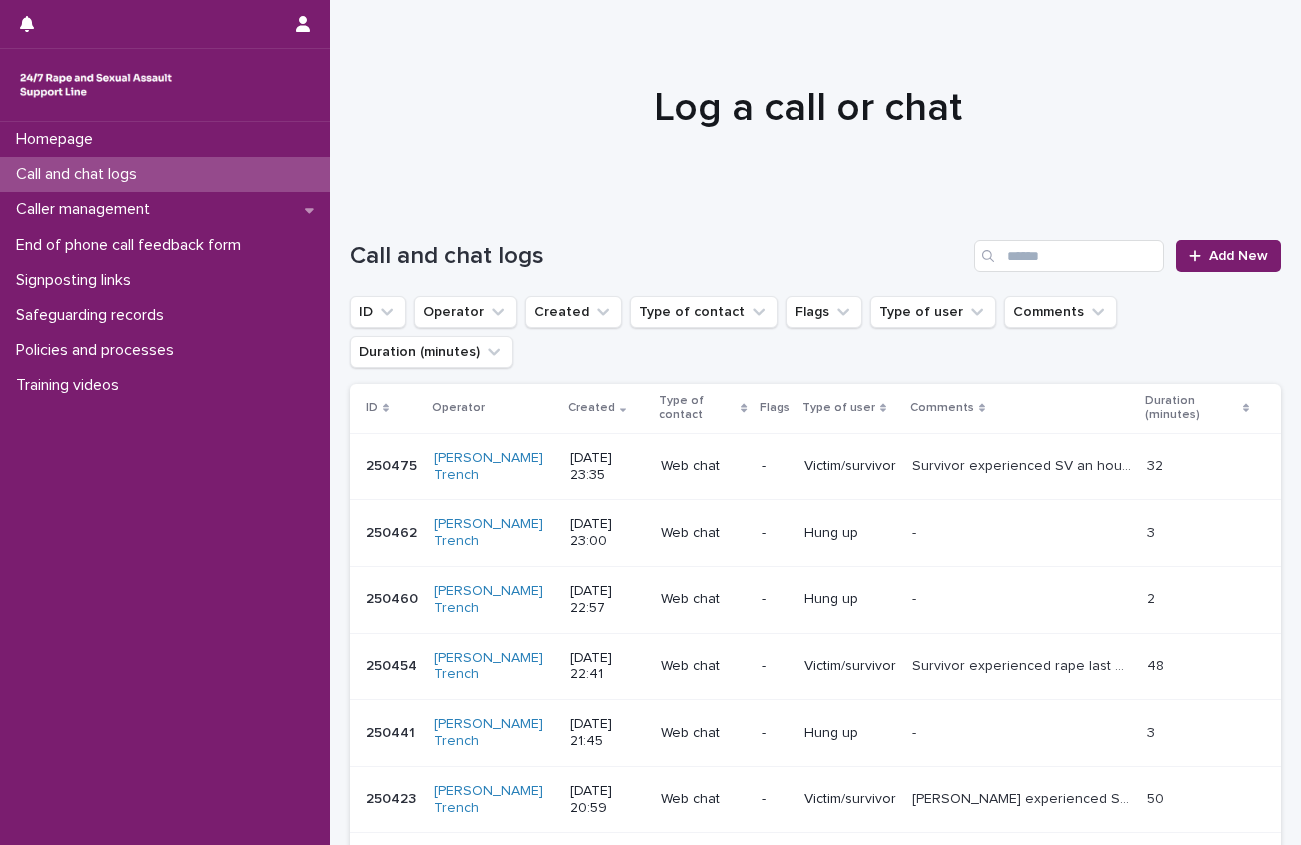 click on "Log a call or chat" at bounding box center (808, 108) 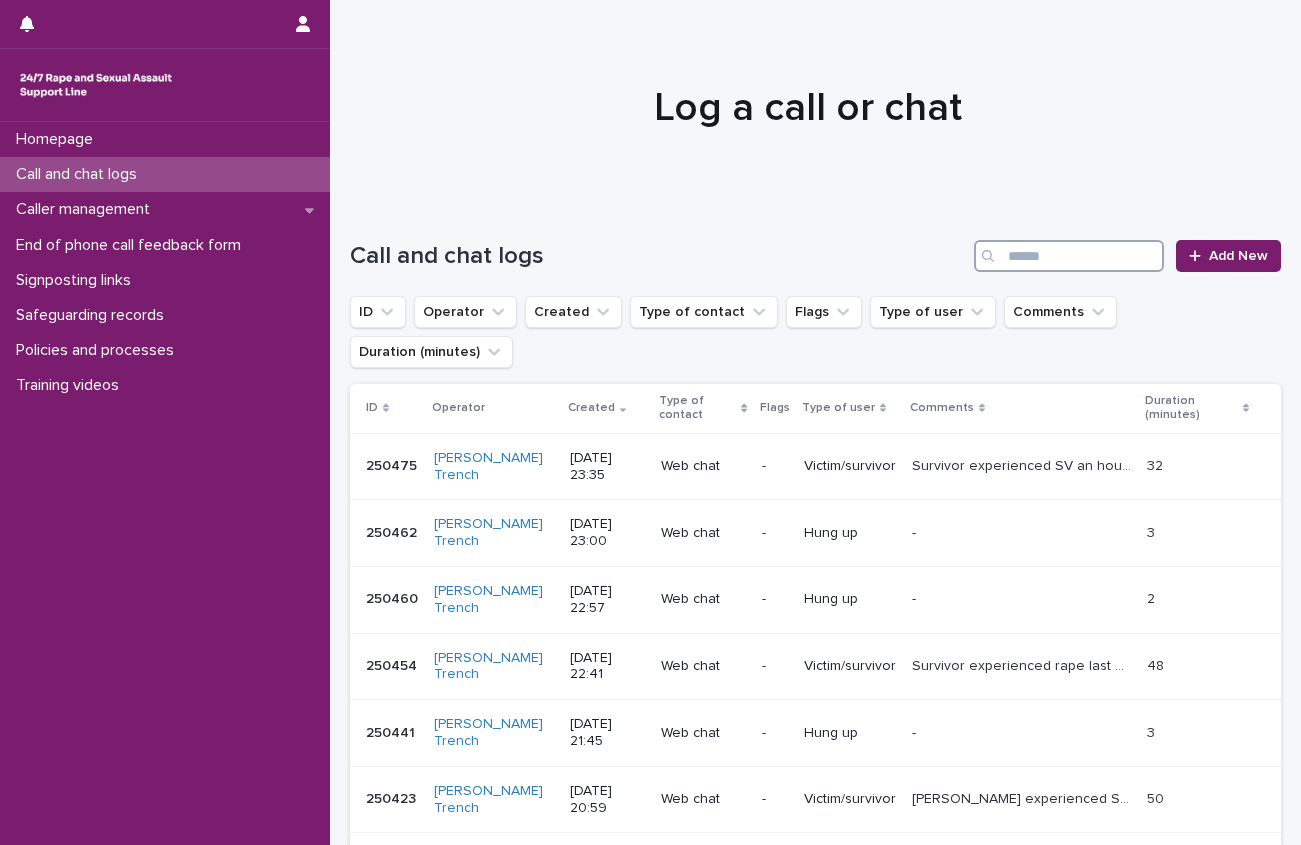 click at bounding box center (1069, 256) 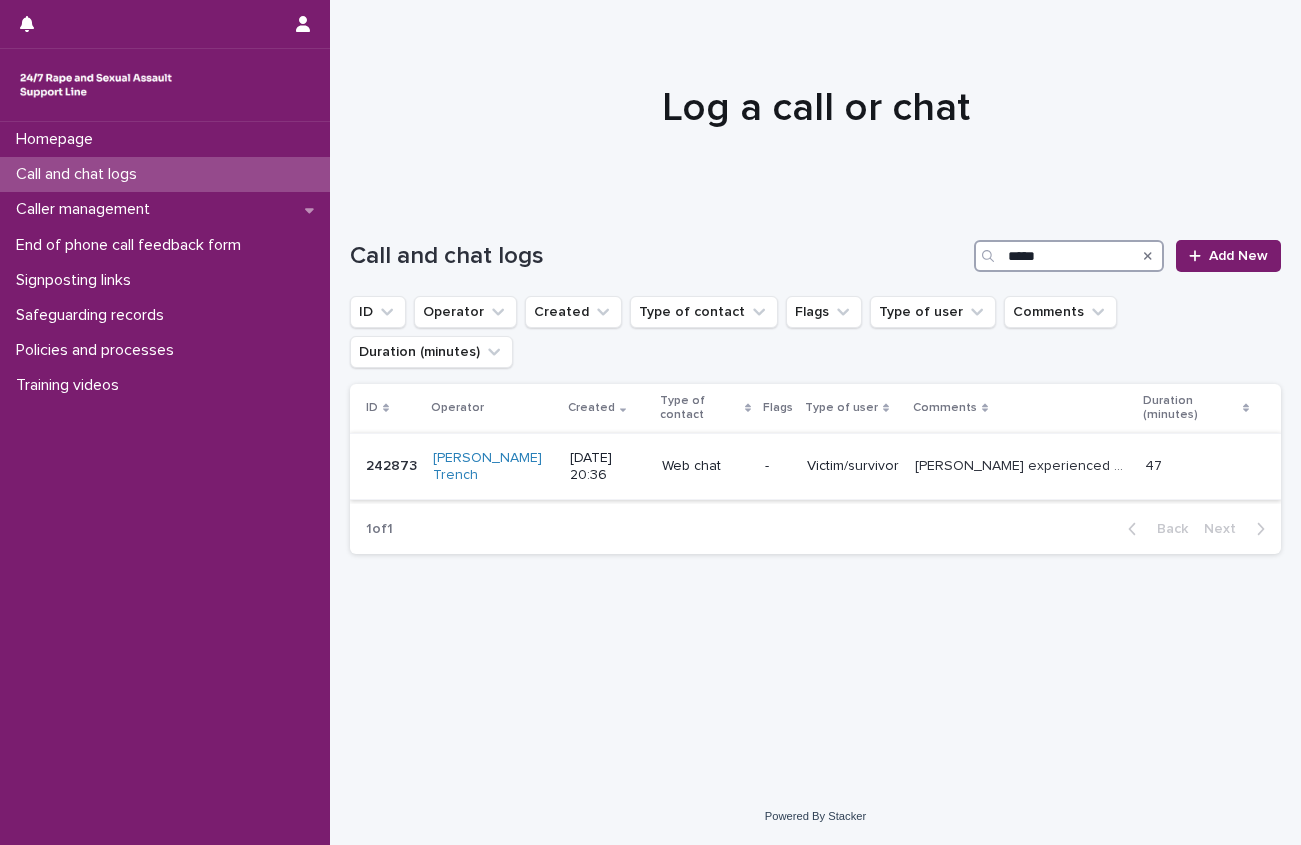 type on "*****" 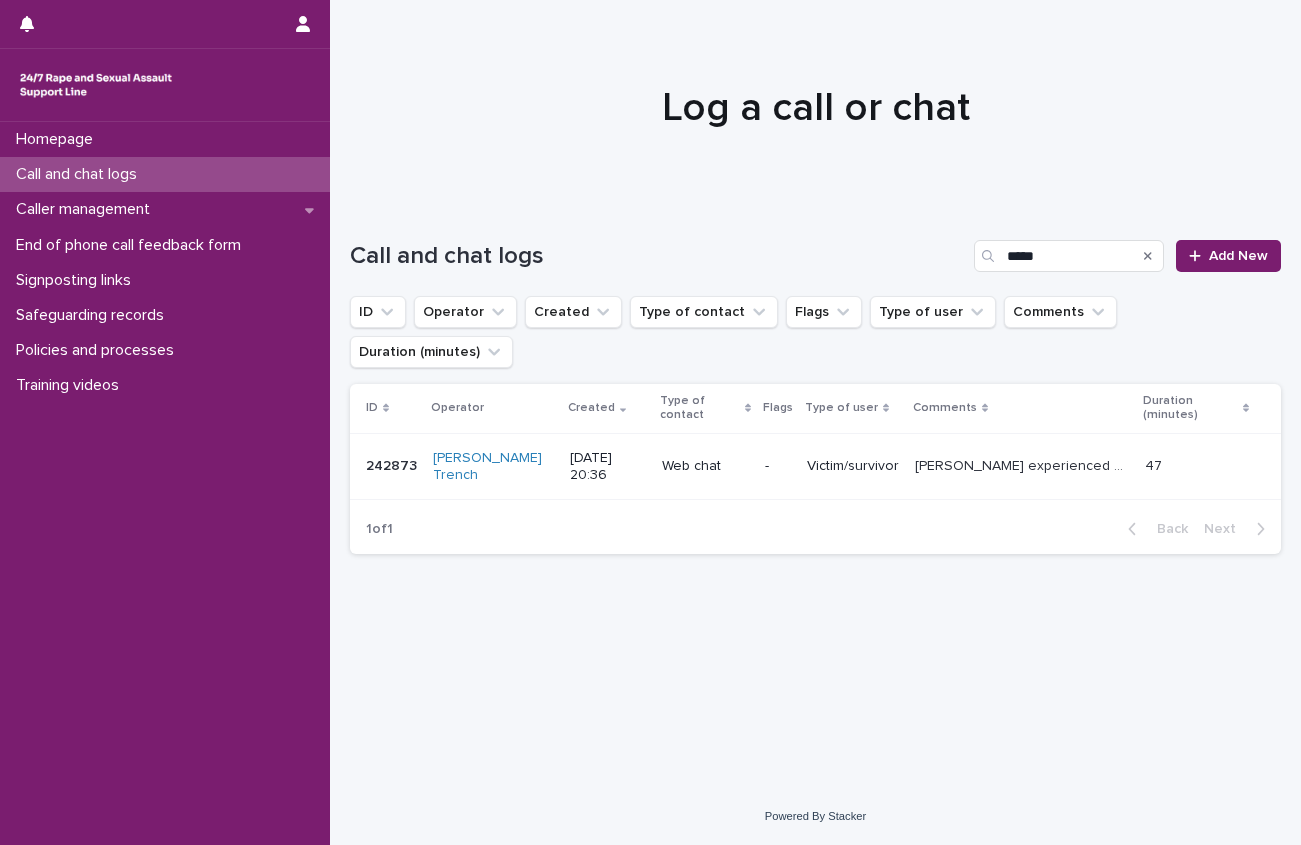 click on "[PERSON_NAME] experienced SV 5mins before the chat and experiences ongoing DV by boyfriend. Explored support and safety options, has number for DA helpline. Explored feelings and provided emotional support." at bounding box center (1024, 464) 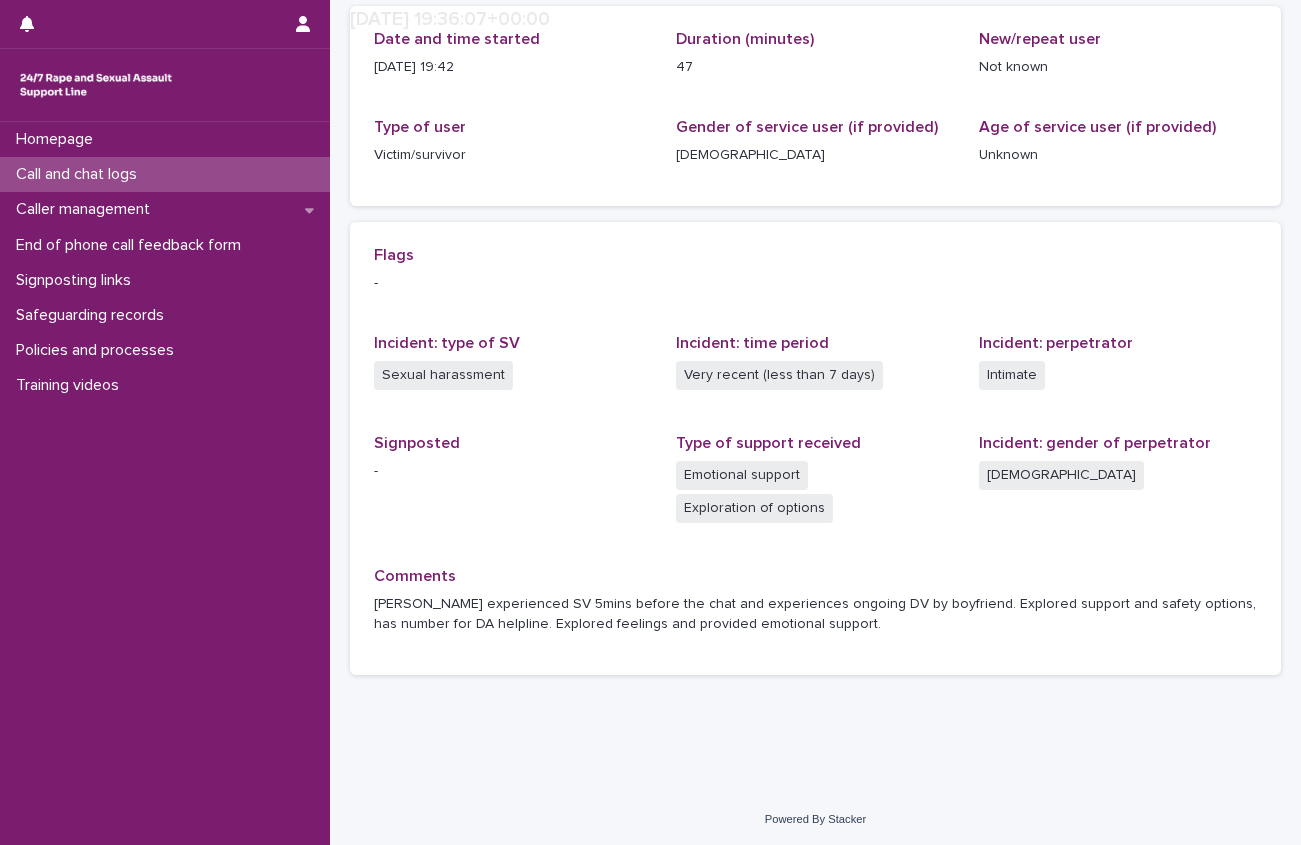 scroll, scrollTop: 271, scrollLeft: 0, axis: vertical 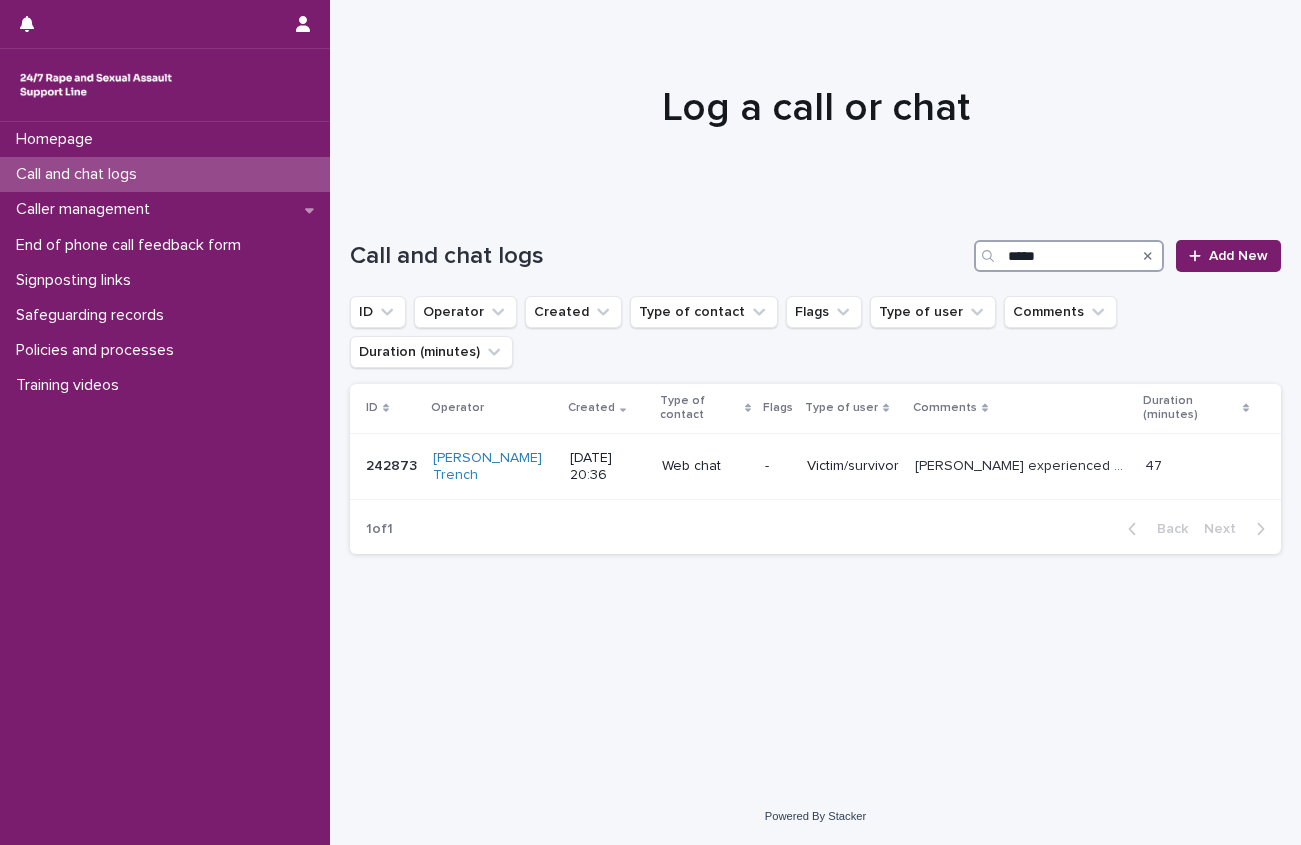 click on "*****" at bounding box center (1069, 256) 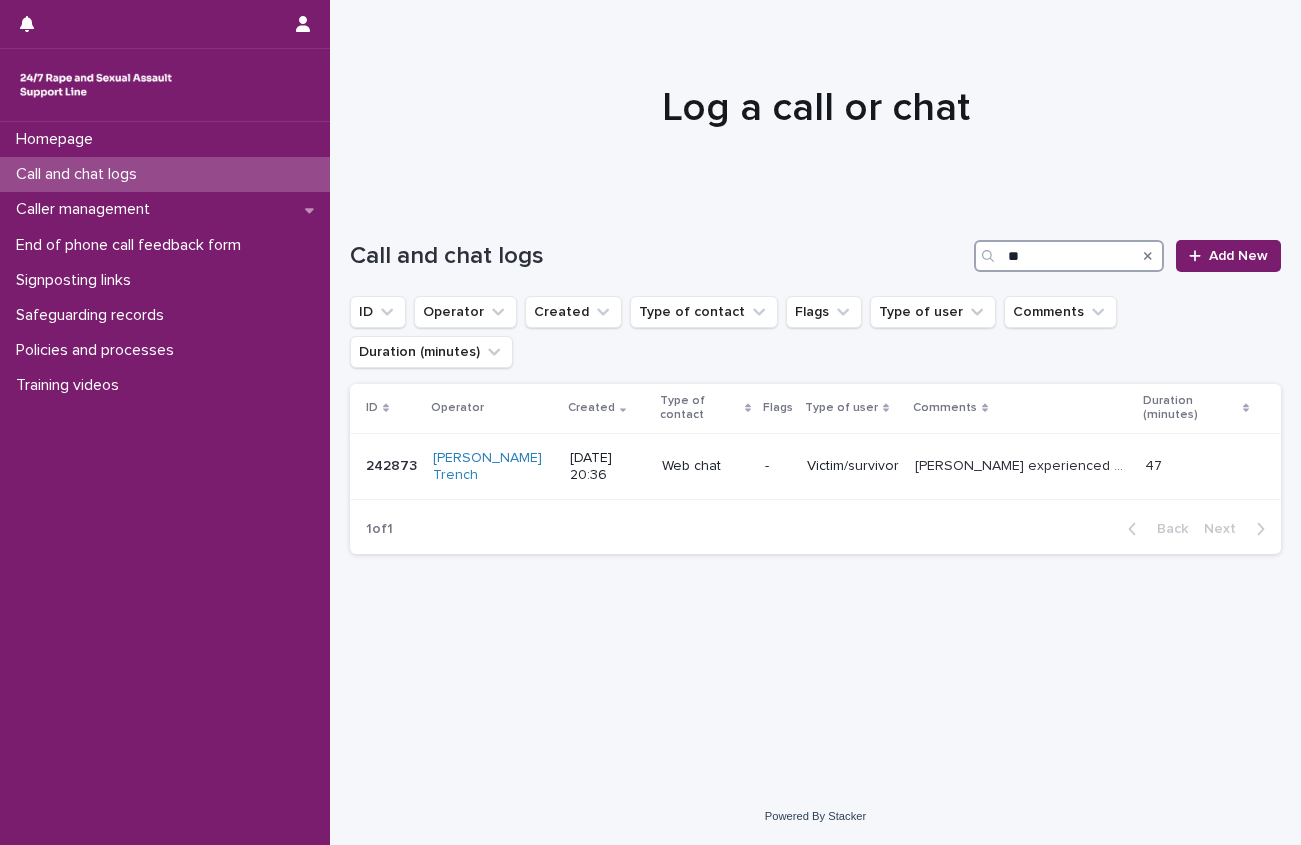 type on "*" 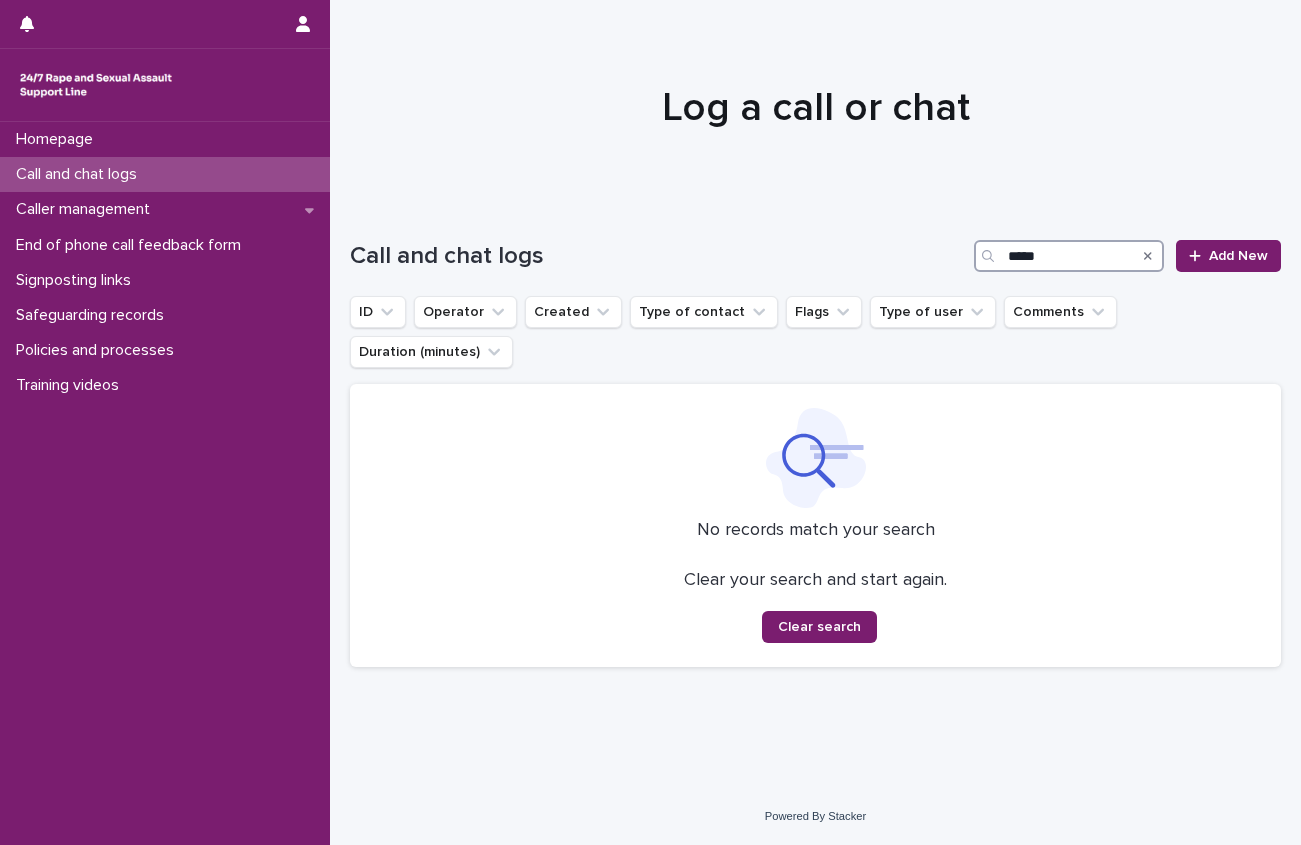 type on "*****" 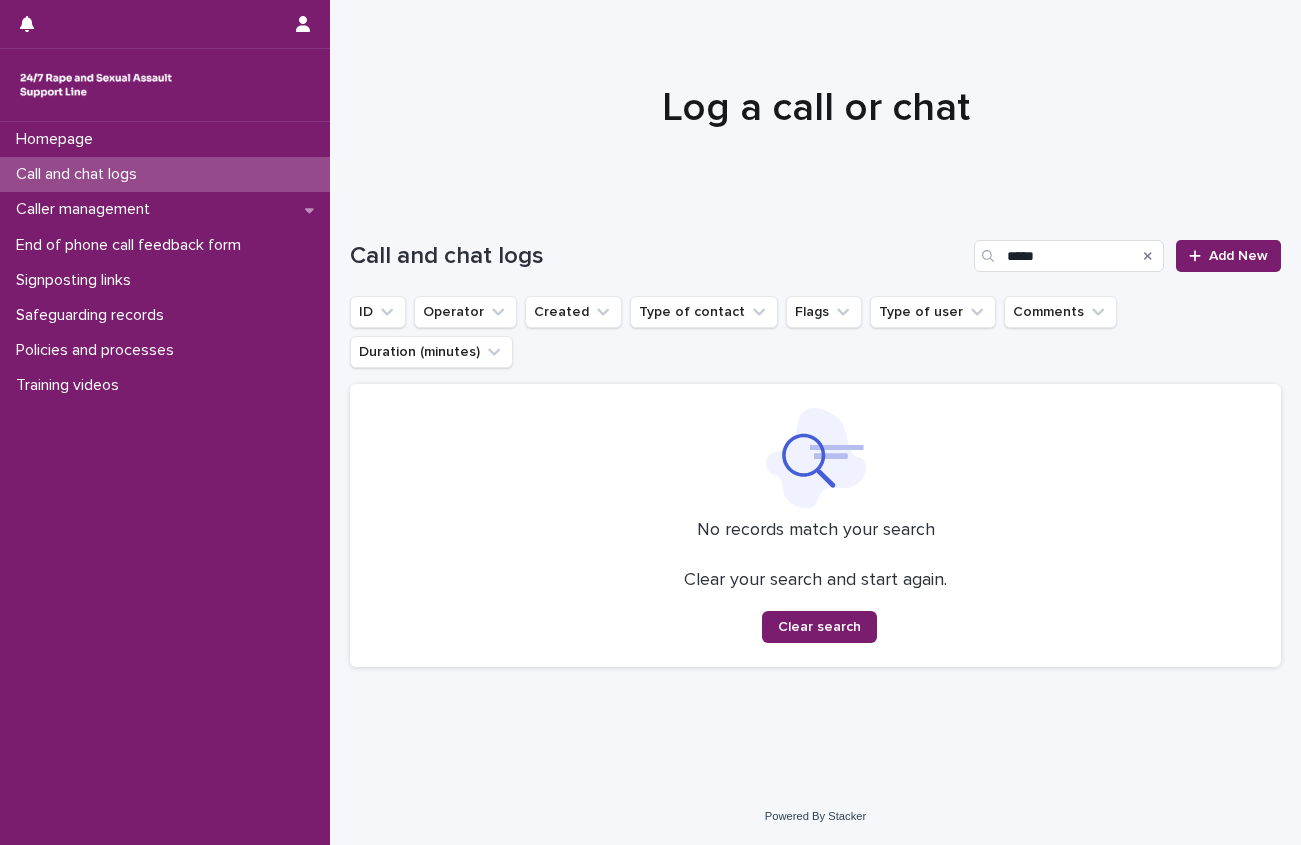 click 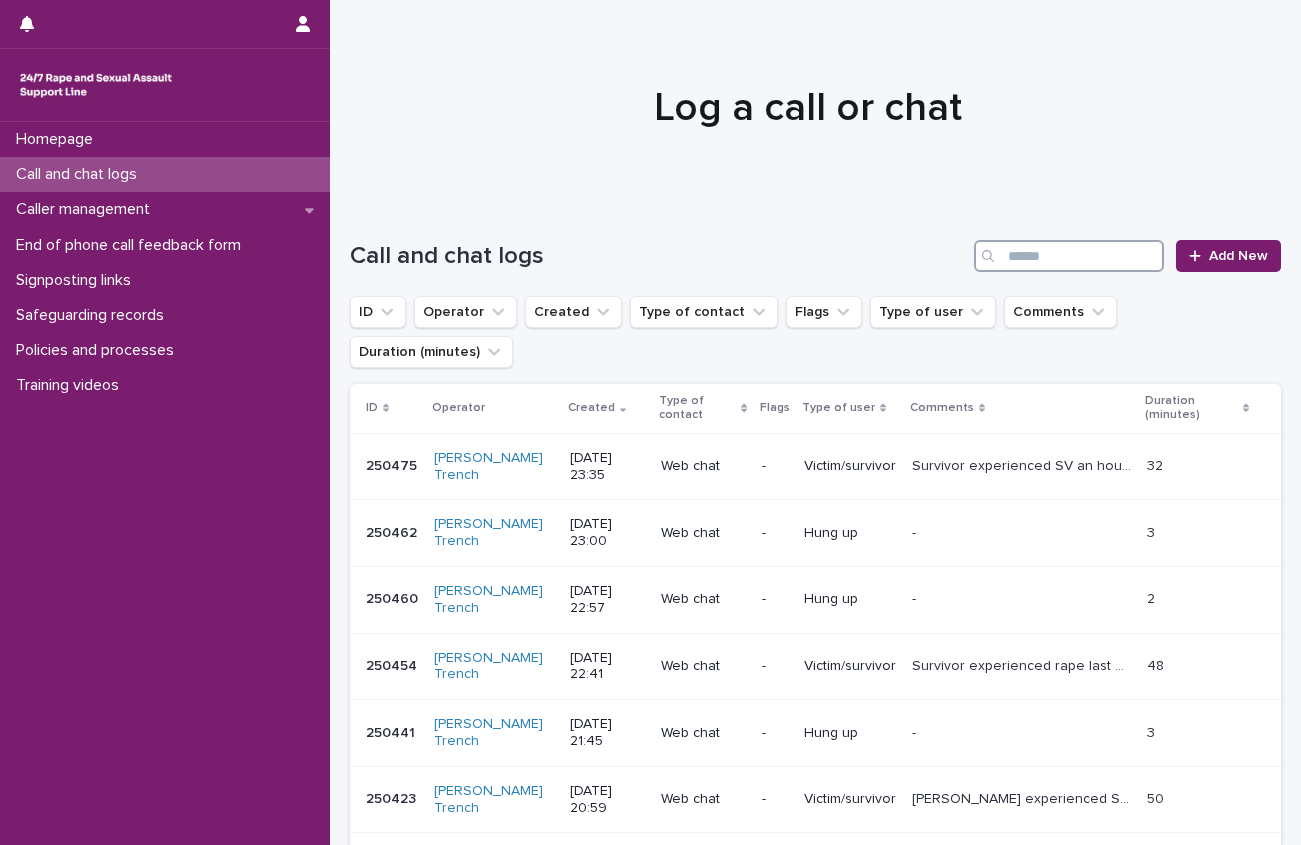 click at bounding box center (1069, 256) 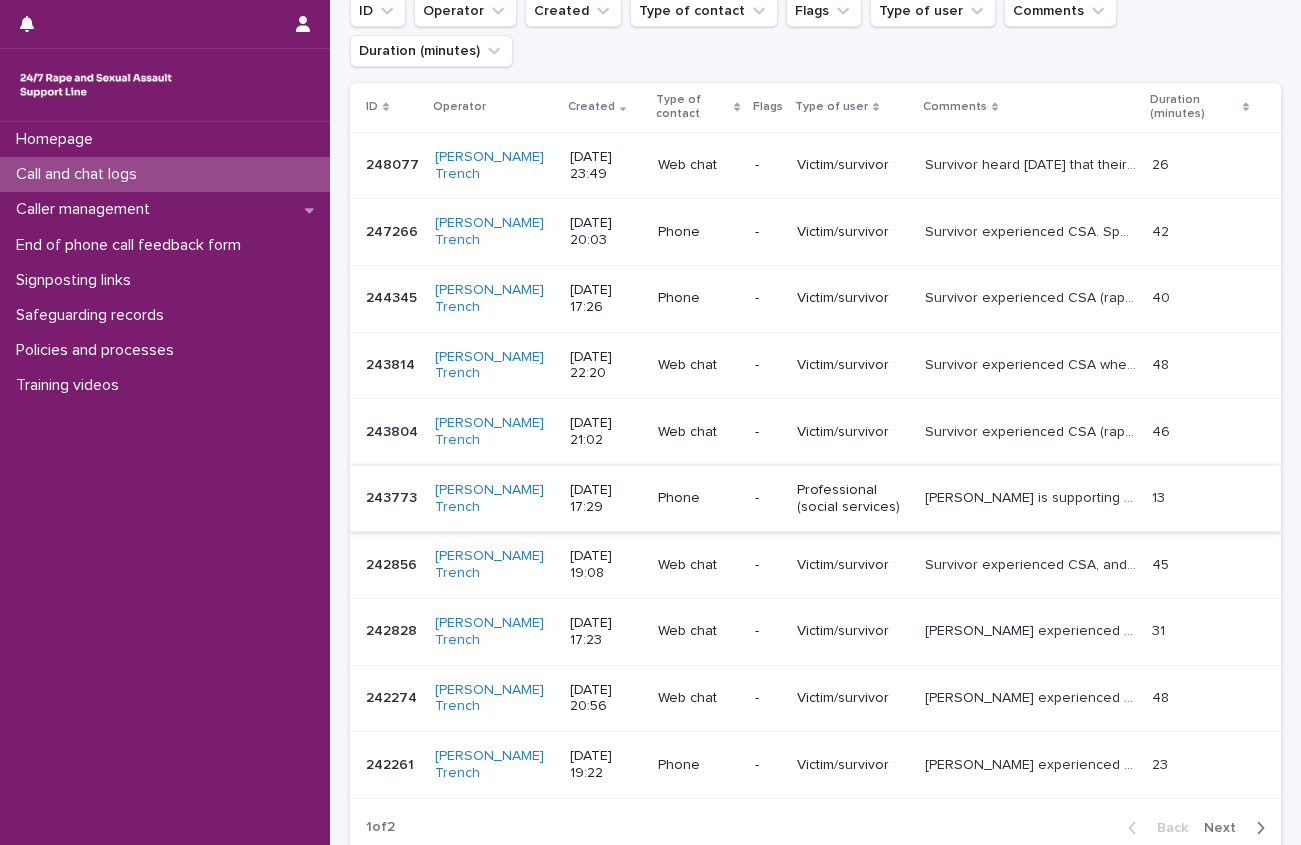 scroll, scrollTop: 400, scrollLeft: 0, axis: vertical 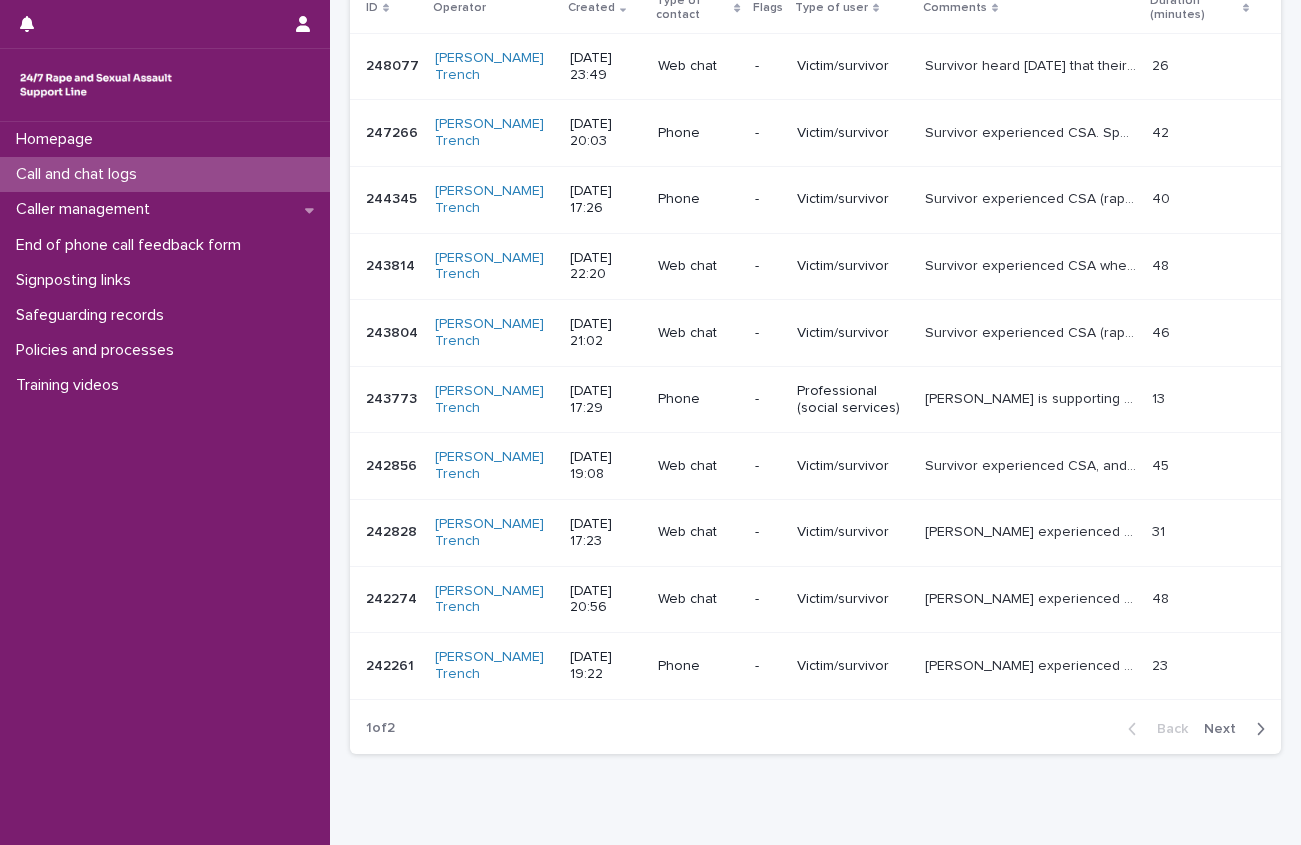 type on "***" 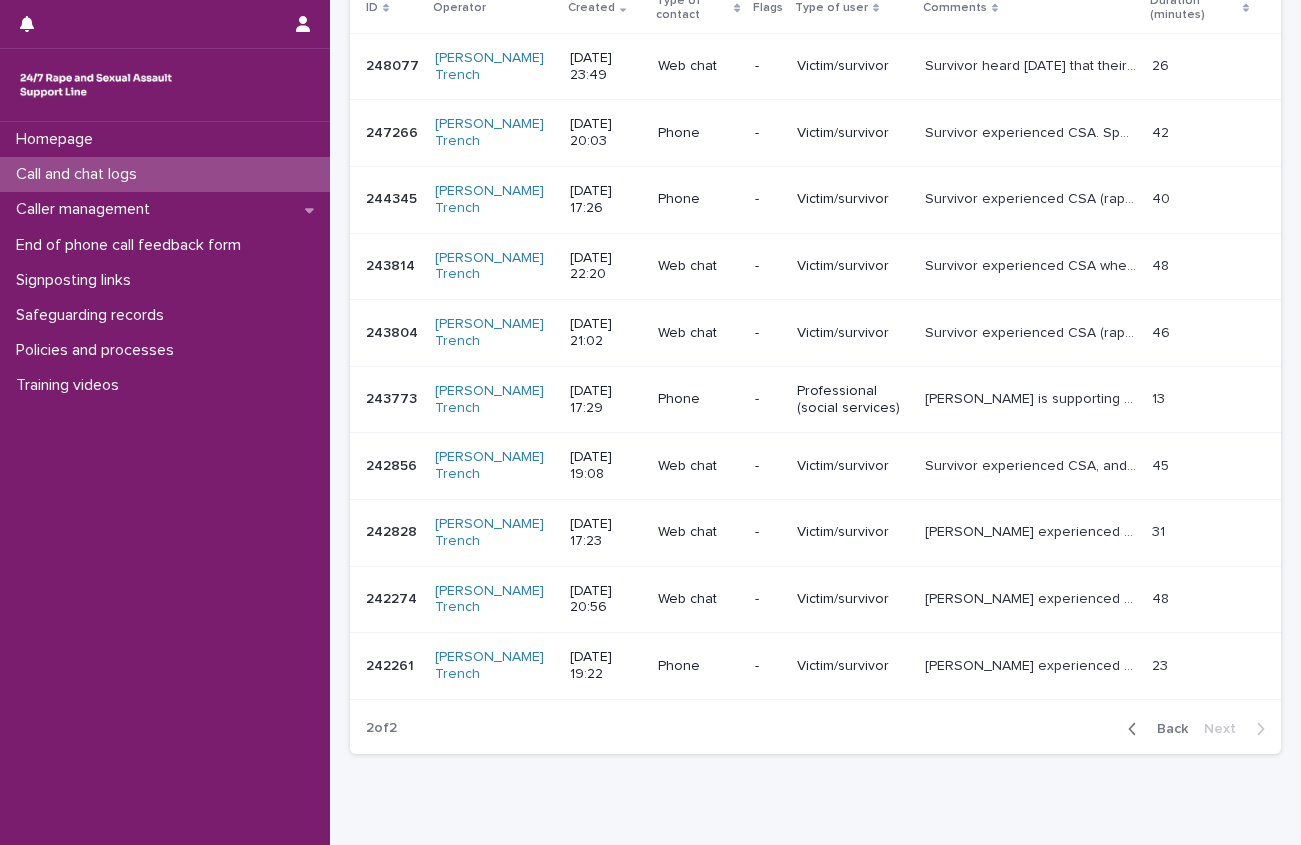 scroll, scrollTop: 242, scrollLeft: 0, axis: vertical 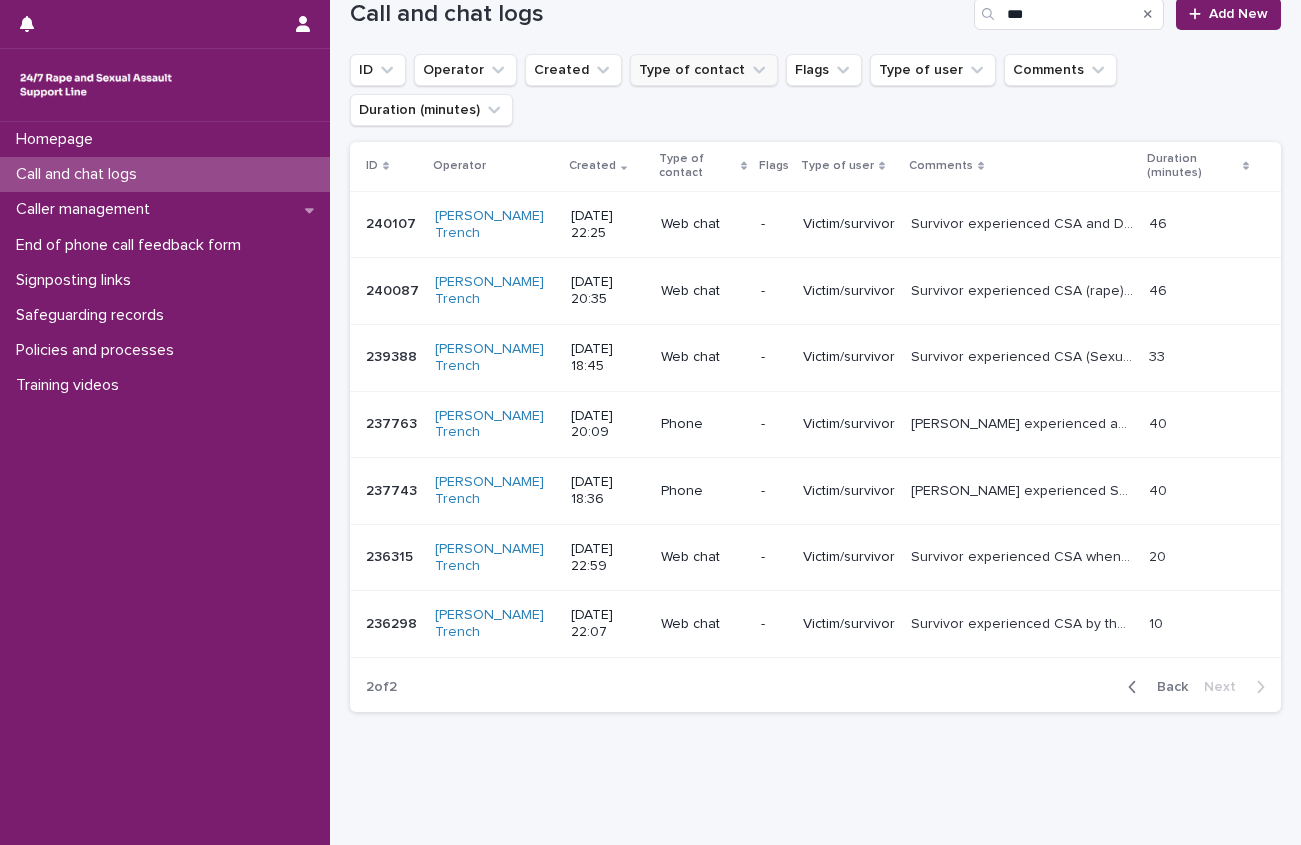 click on "Type of contact" at bounding box center [704, 70] 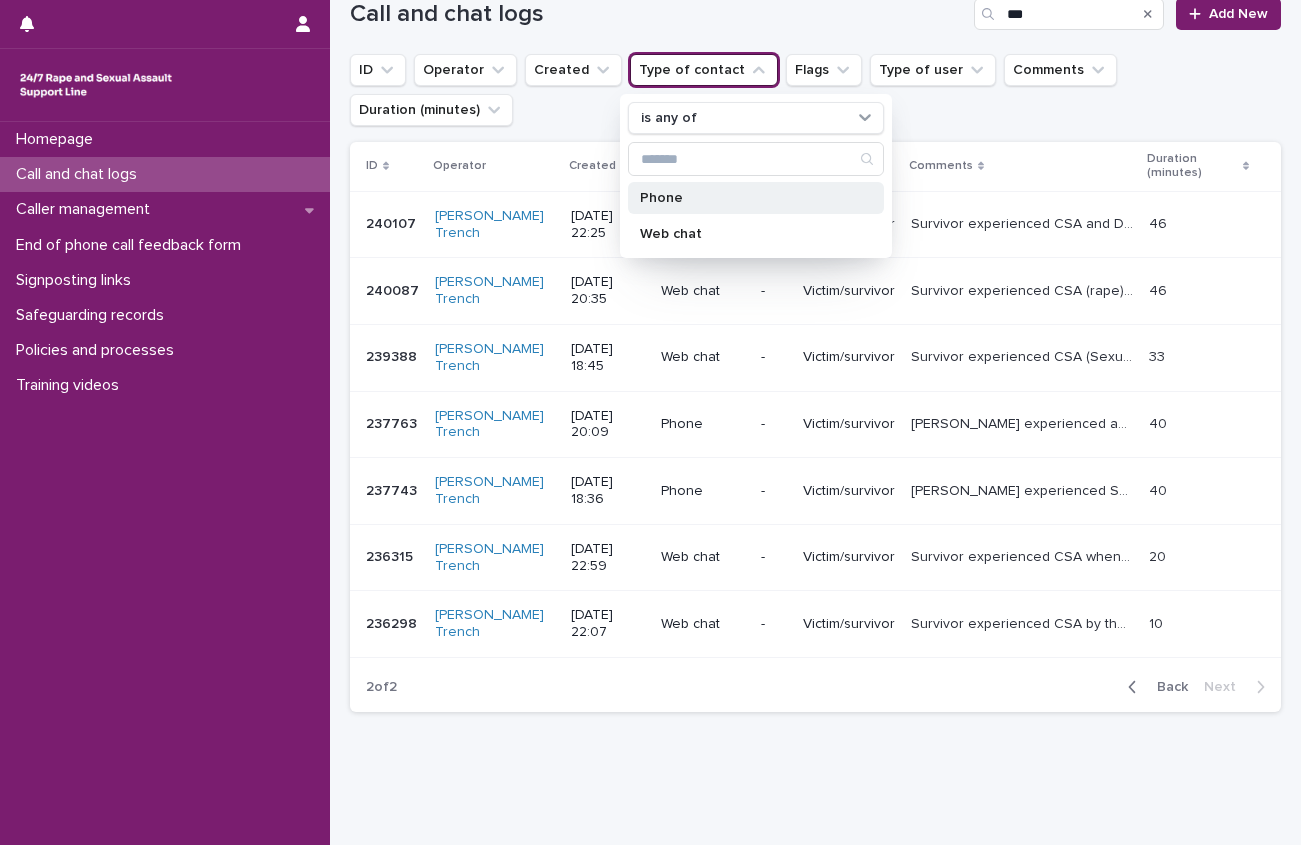 click on "Phone" at bounding box center (746, 198) 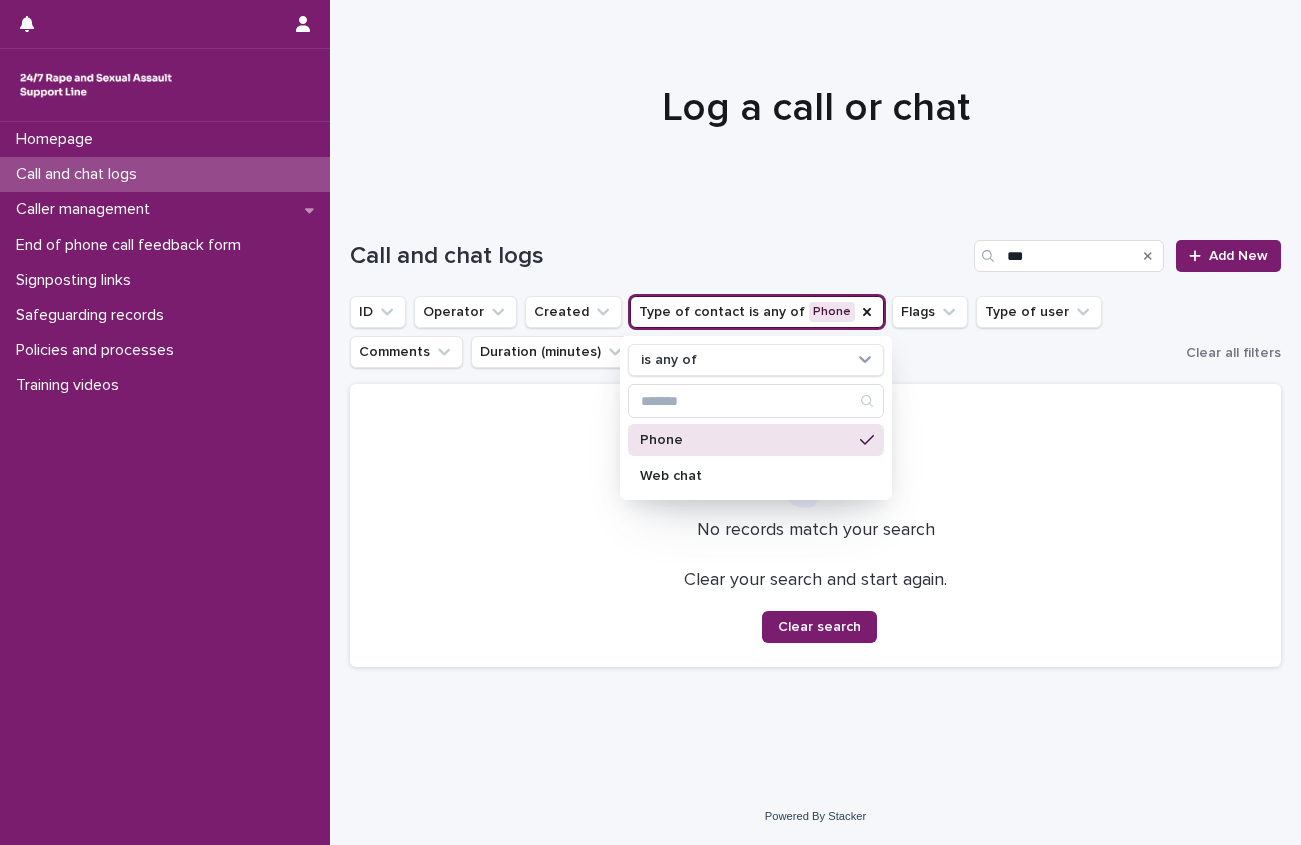 scroll, scrollTop: 0, scrollLeft: 0, axis: both 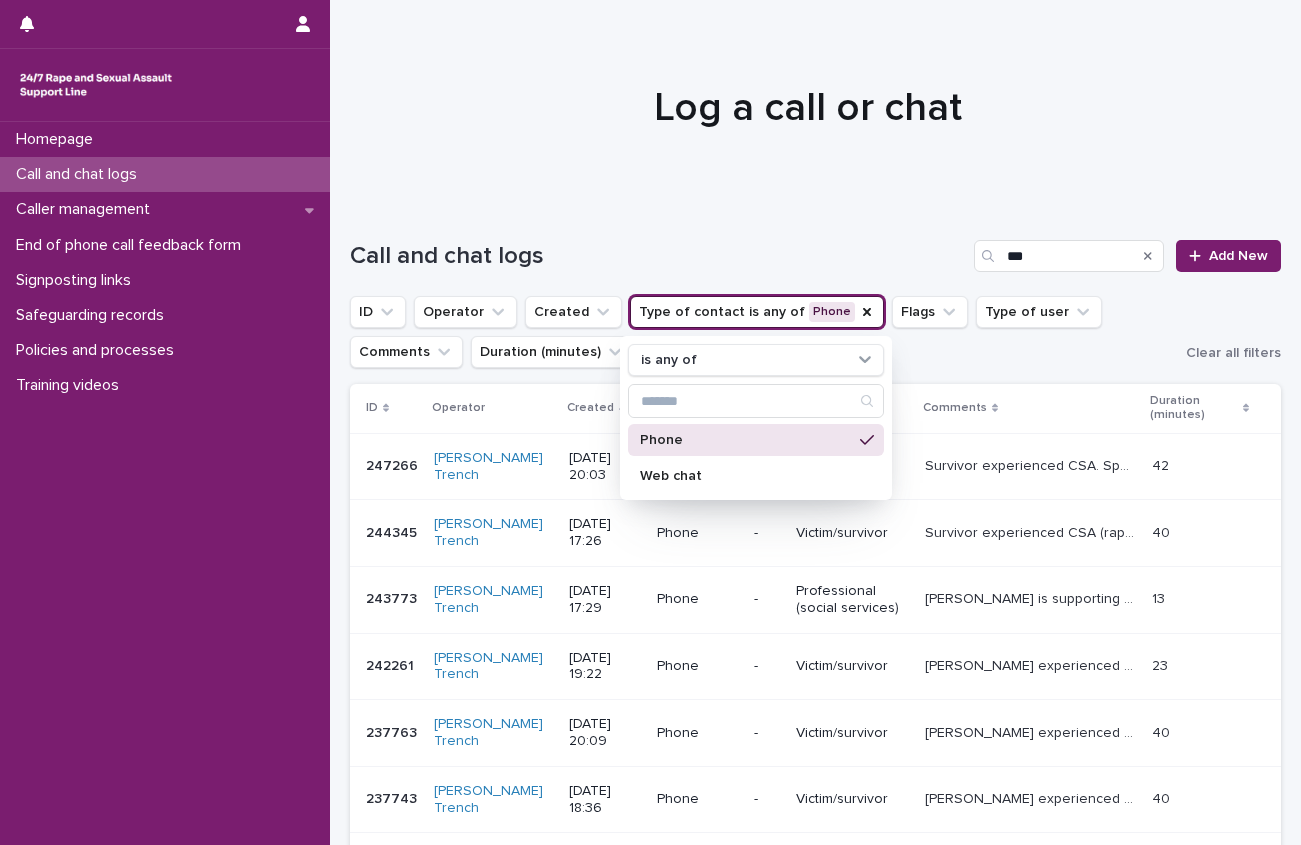 click on "Call and chat logs *** Add New" at bounding box center (815, 248) 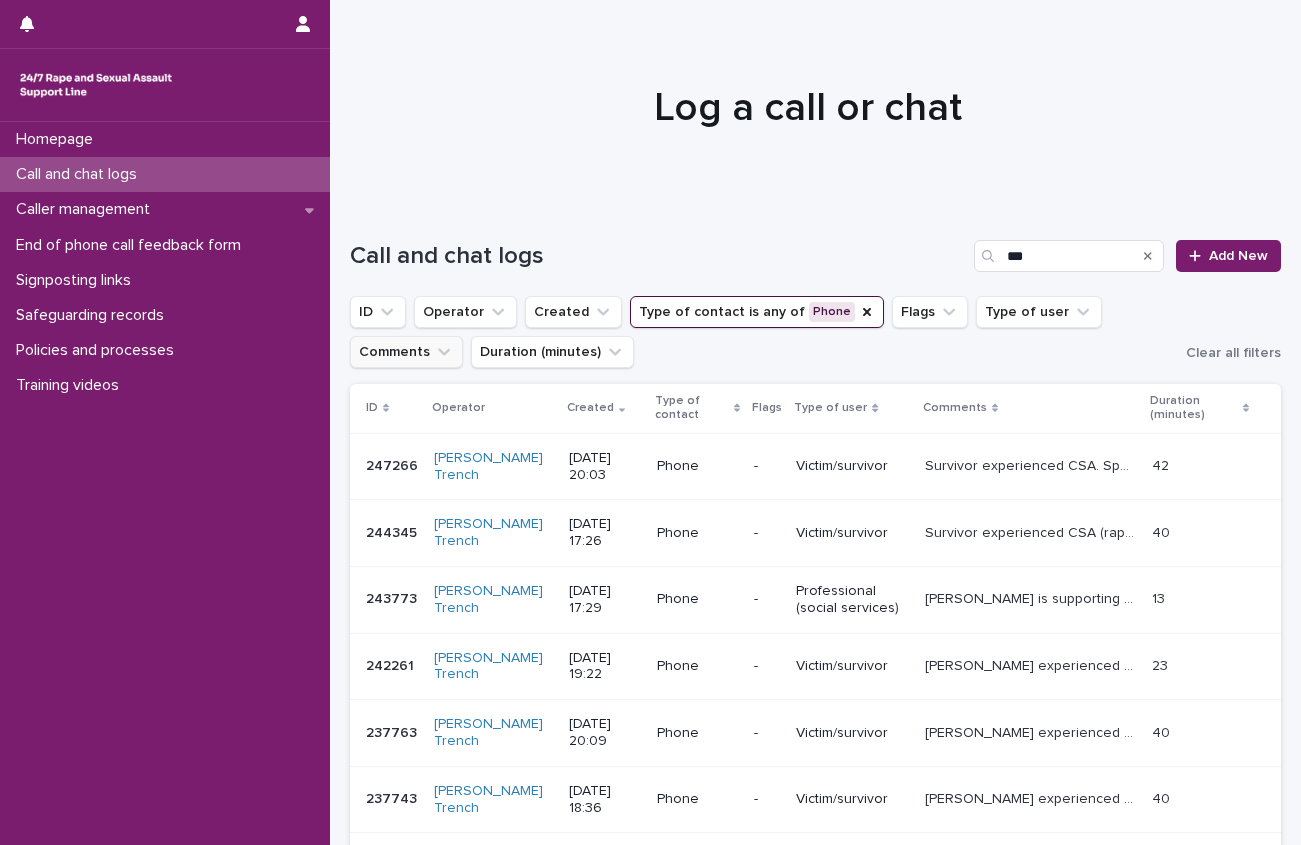 click 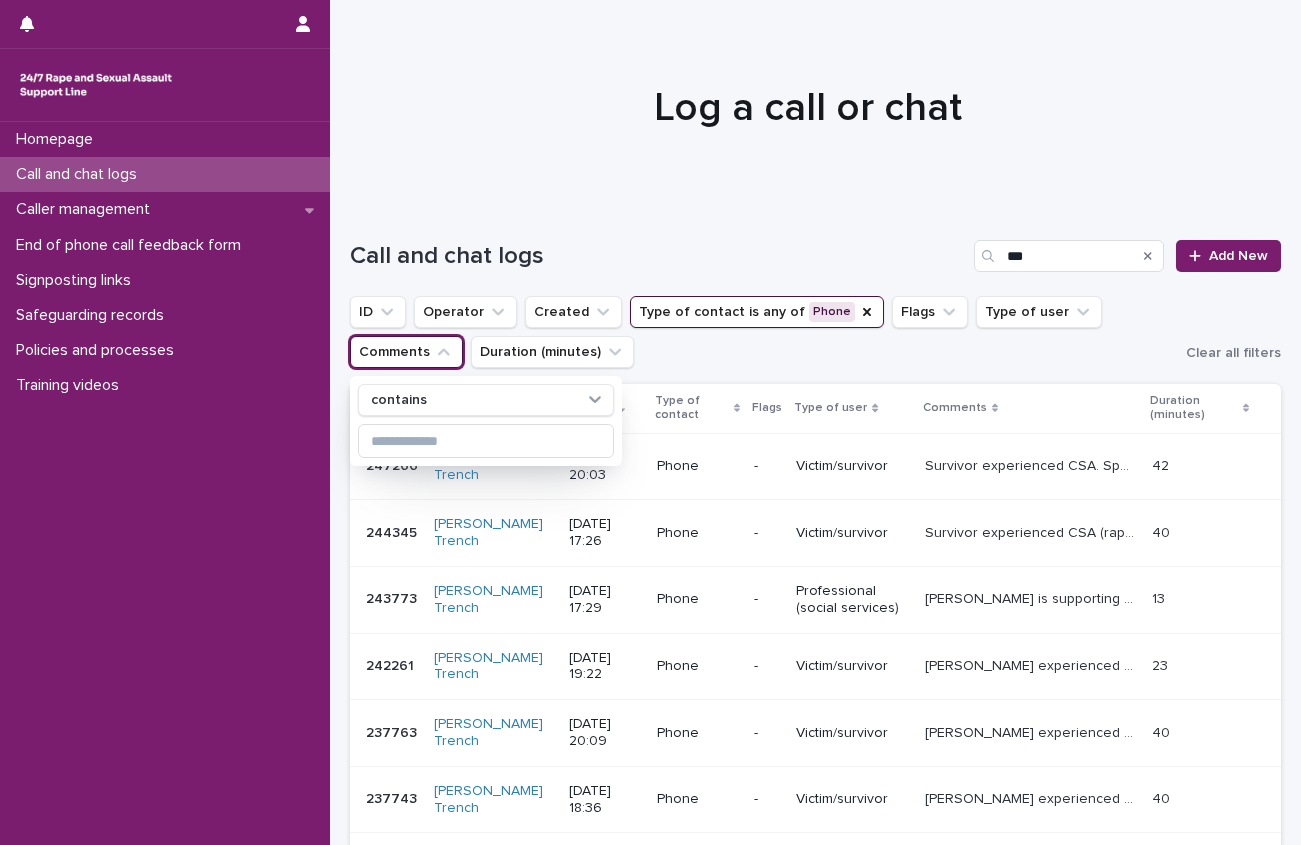 click 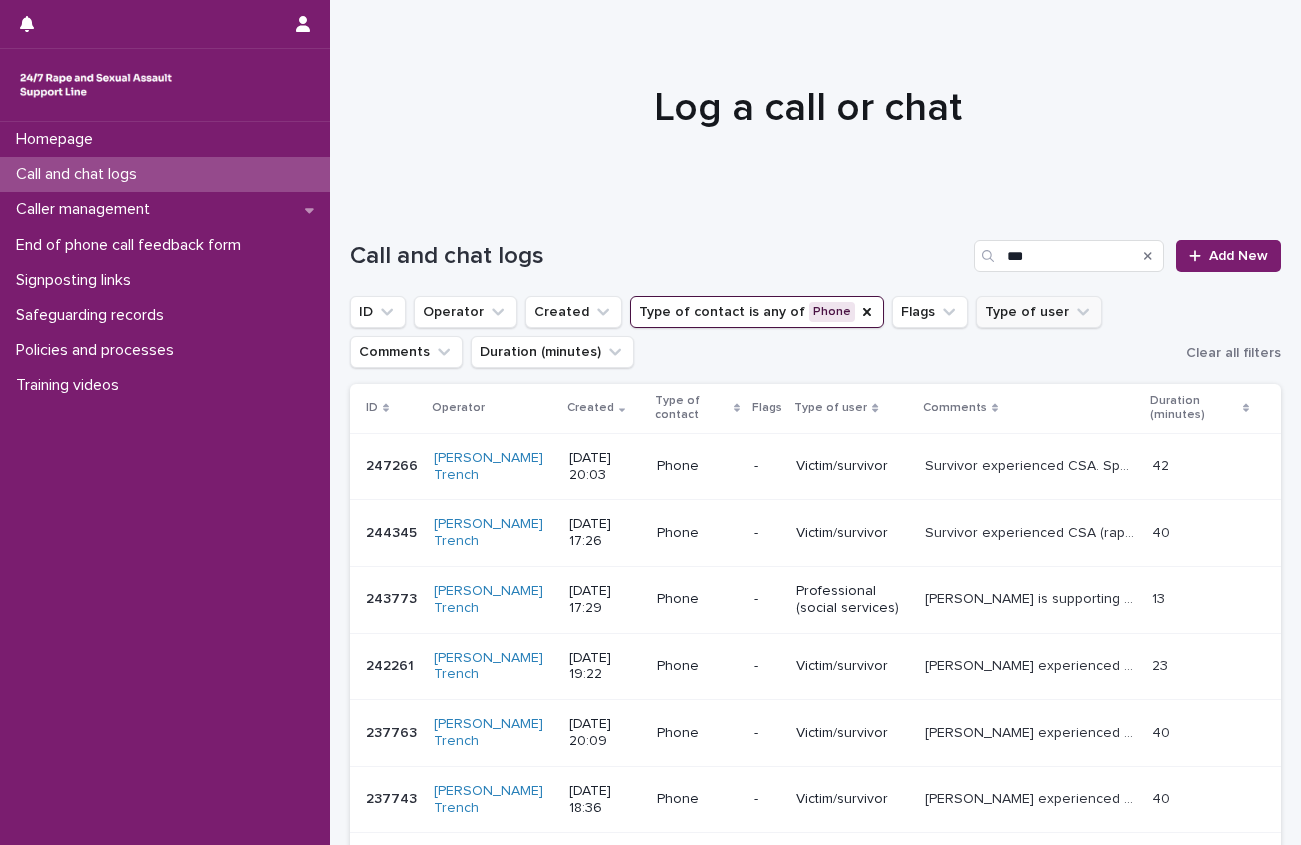 click on "Type of user" at bounding box center (1039, 312) 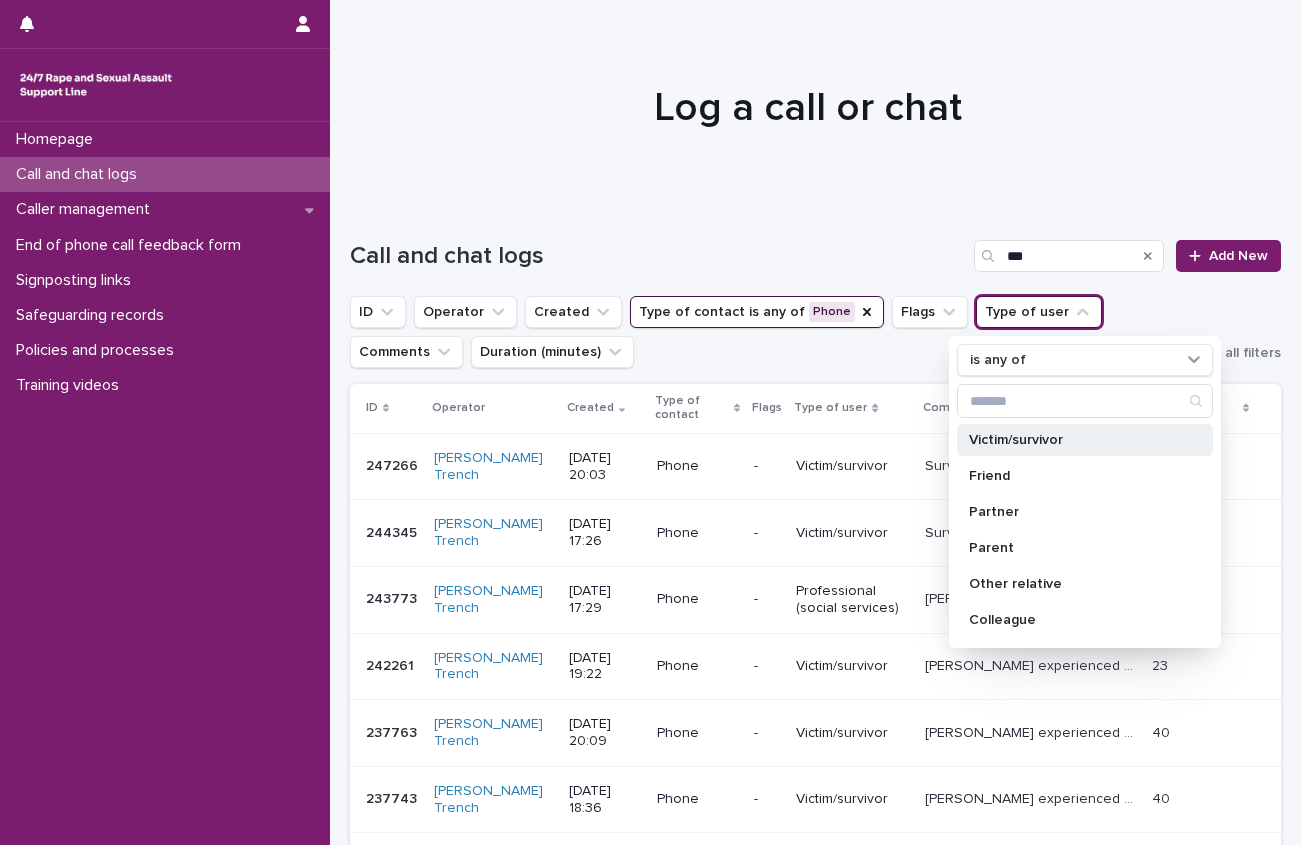 click on "Victim/survivor" at bounding box center [1075, 440] 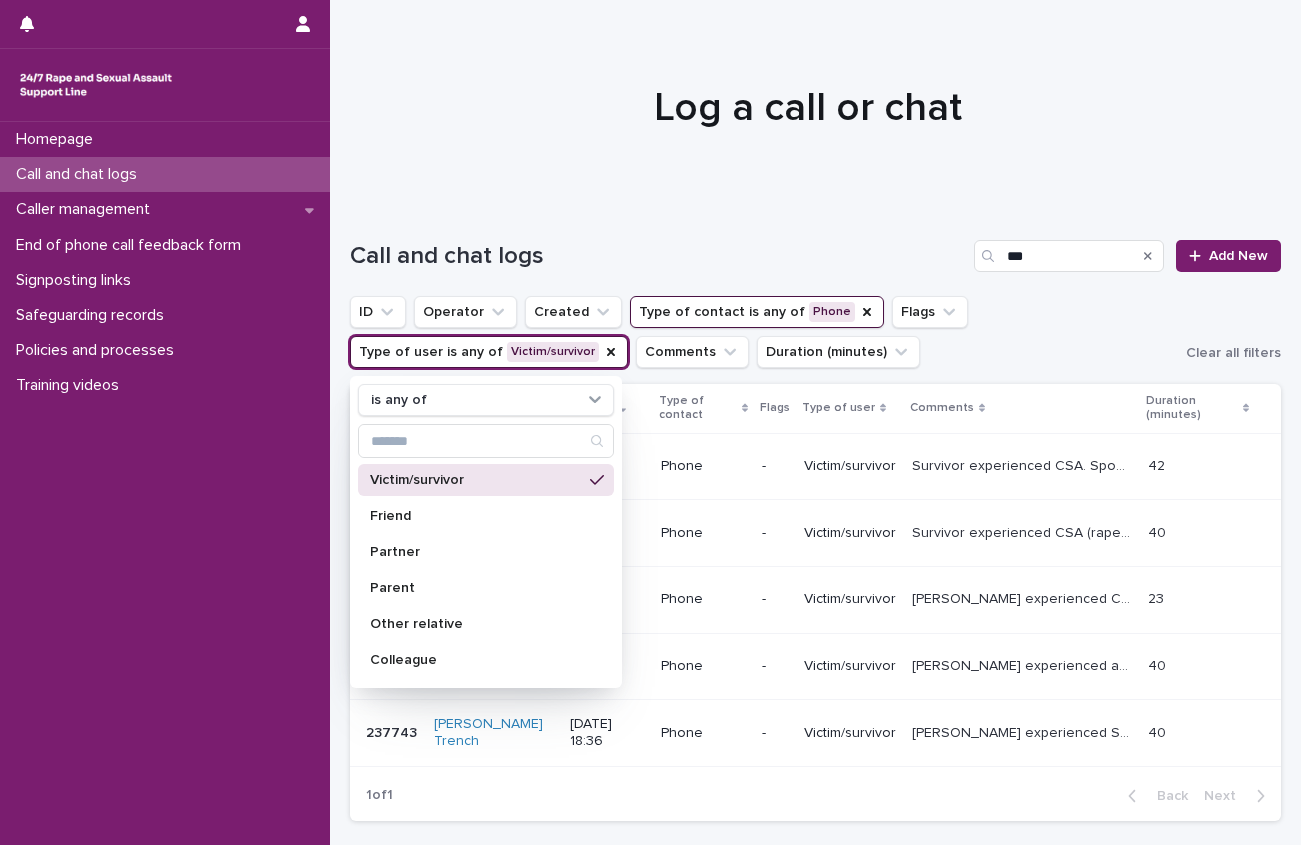 click on "Call and chat logs *** Add New" at bounding box center [815, 248] 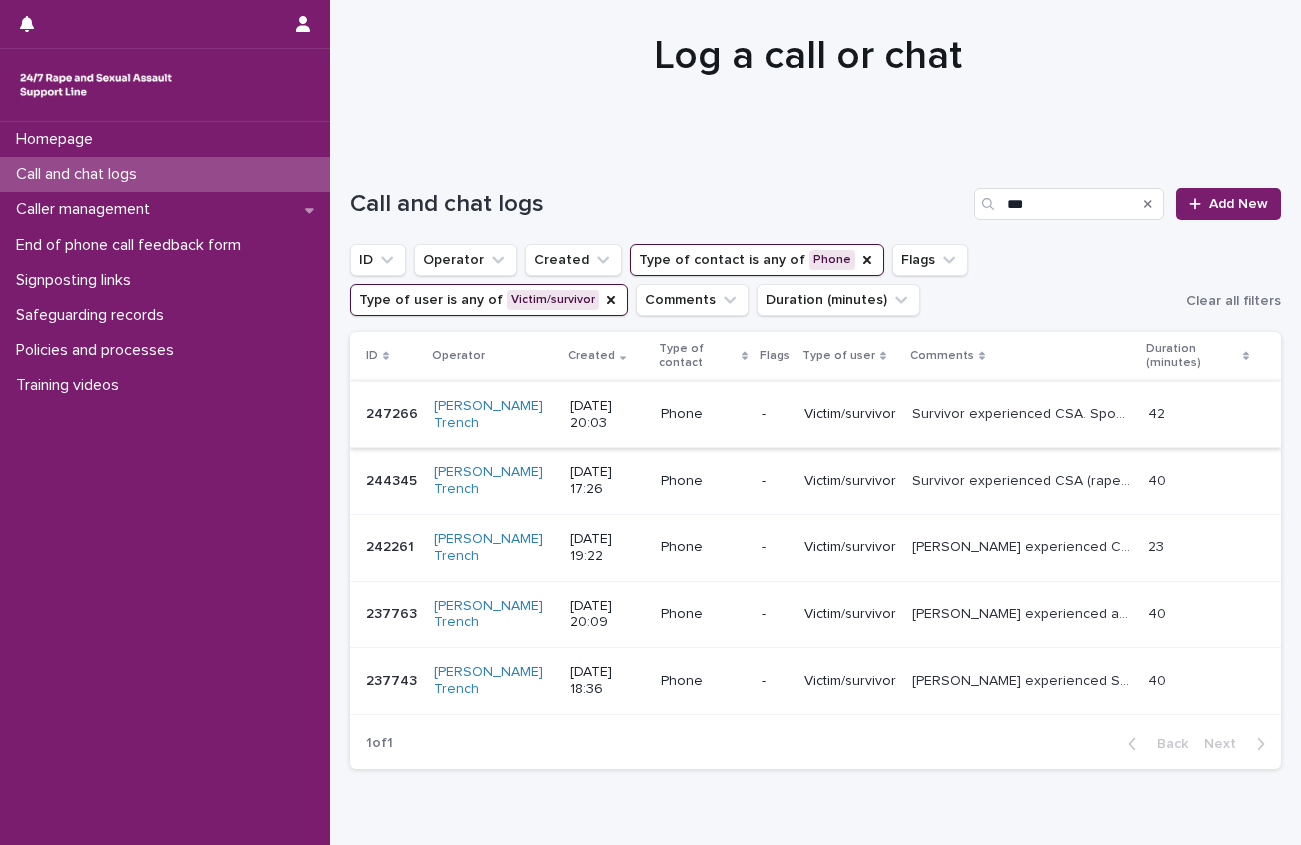 scroll, scrollTop: 100, scrollLeft: 0, axis: vertical 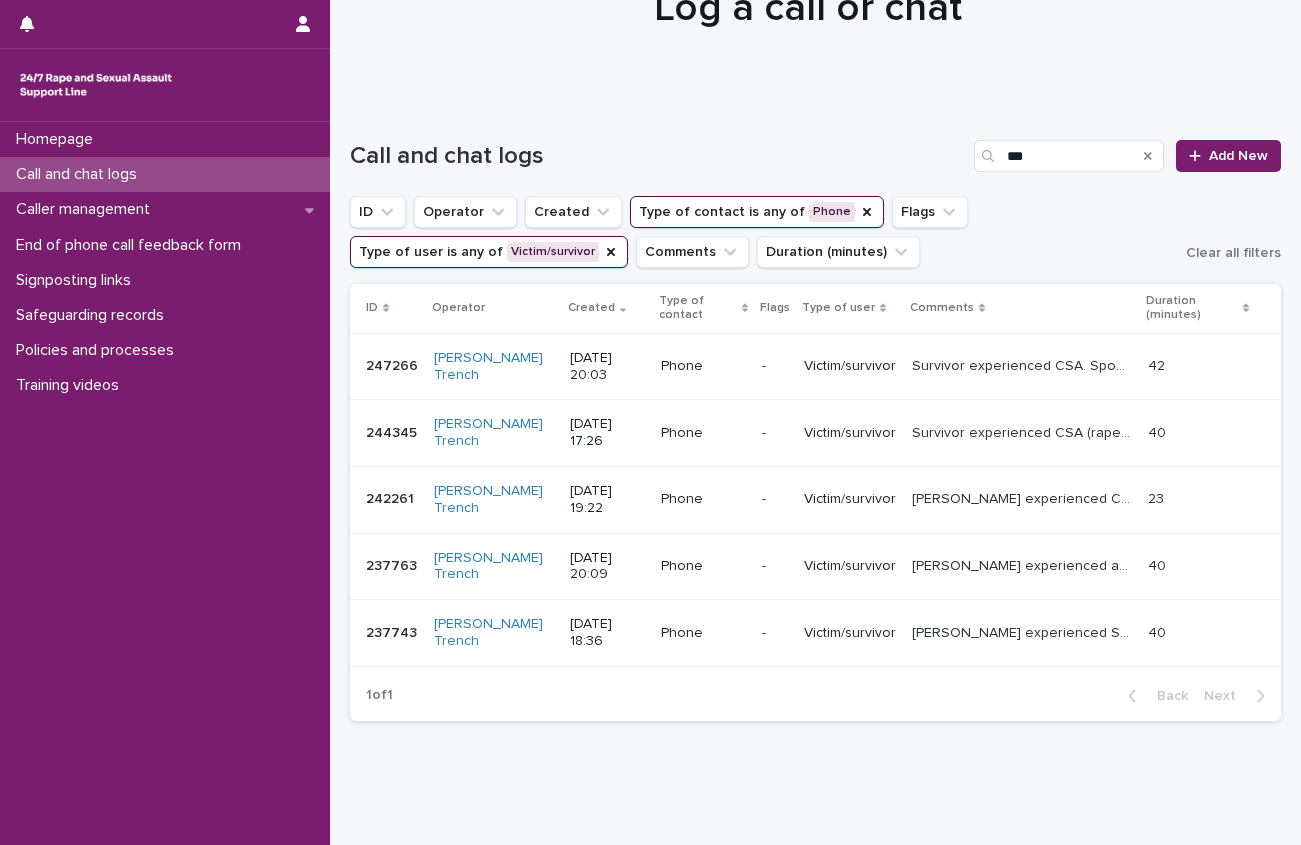 drag, startPoint x: 1135, startPoint y: 151, endPoint x: 687, endPoint y: 135, distance: 448.2856 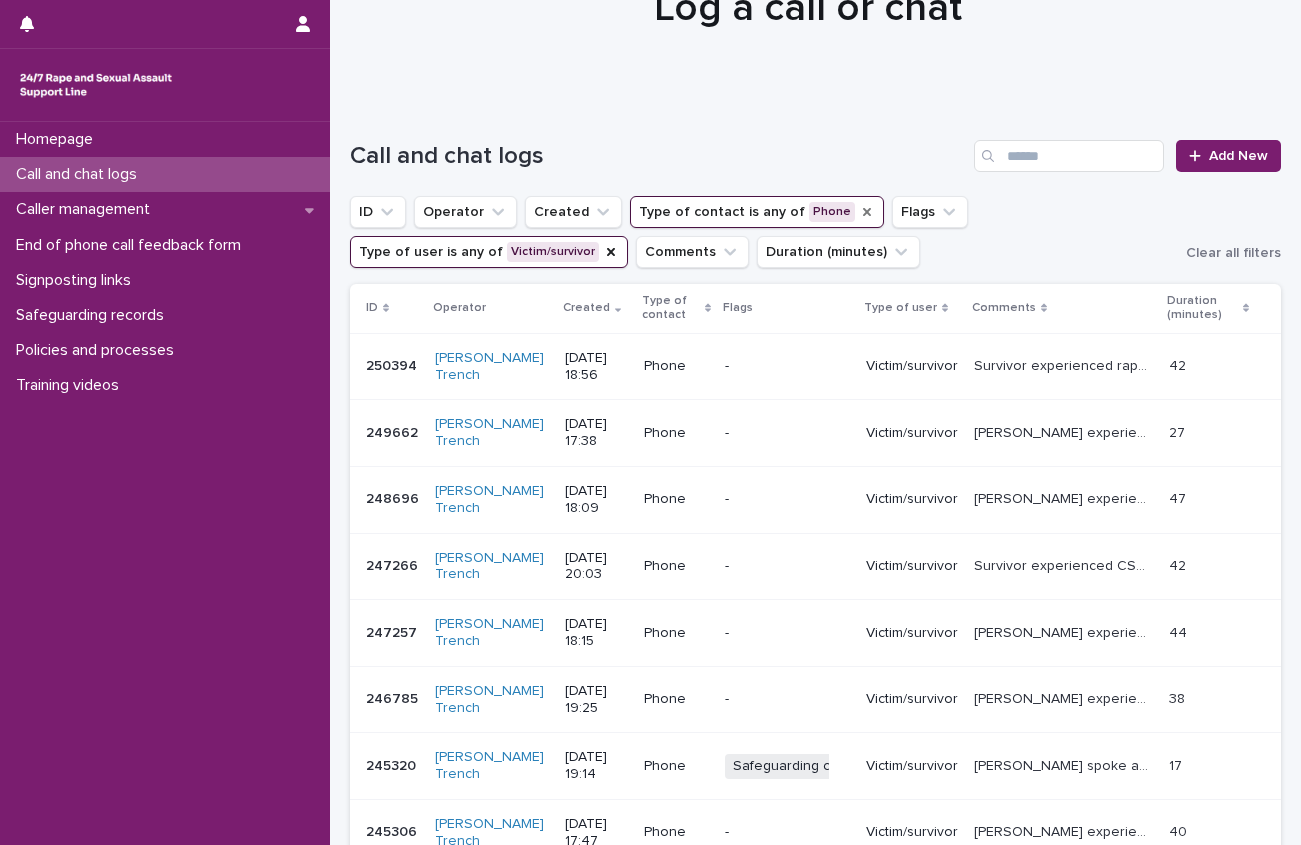 click 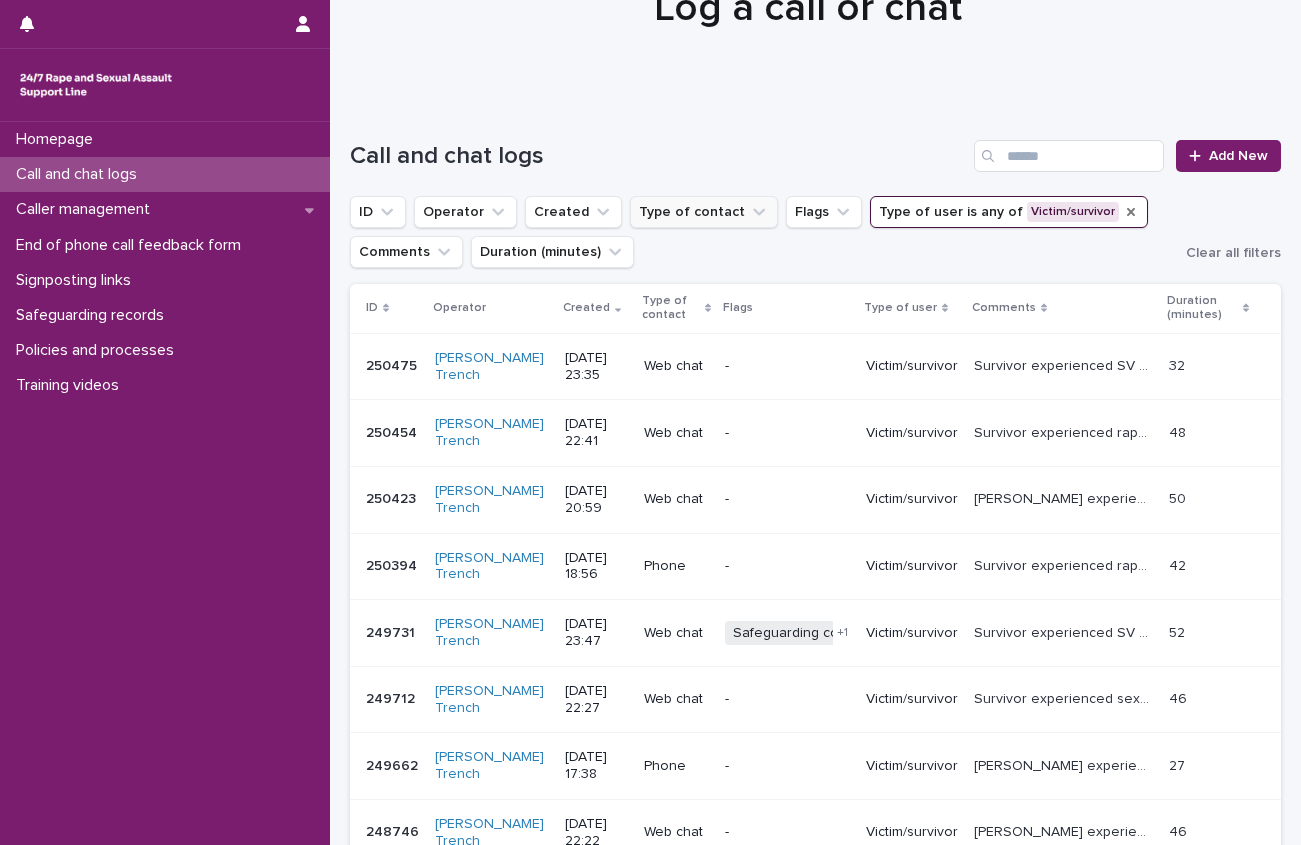 click 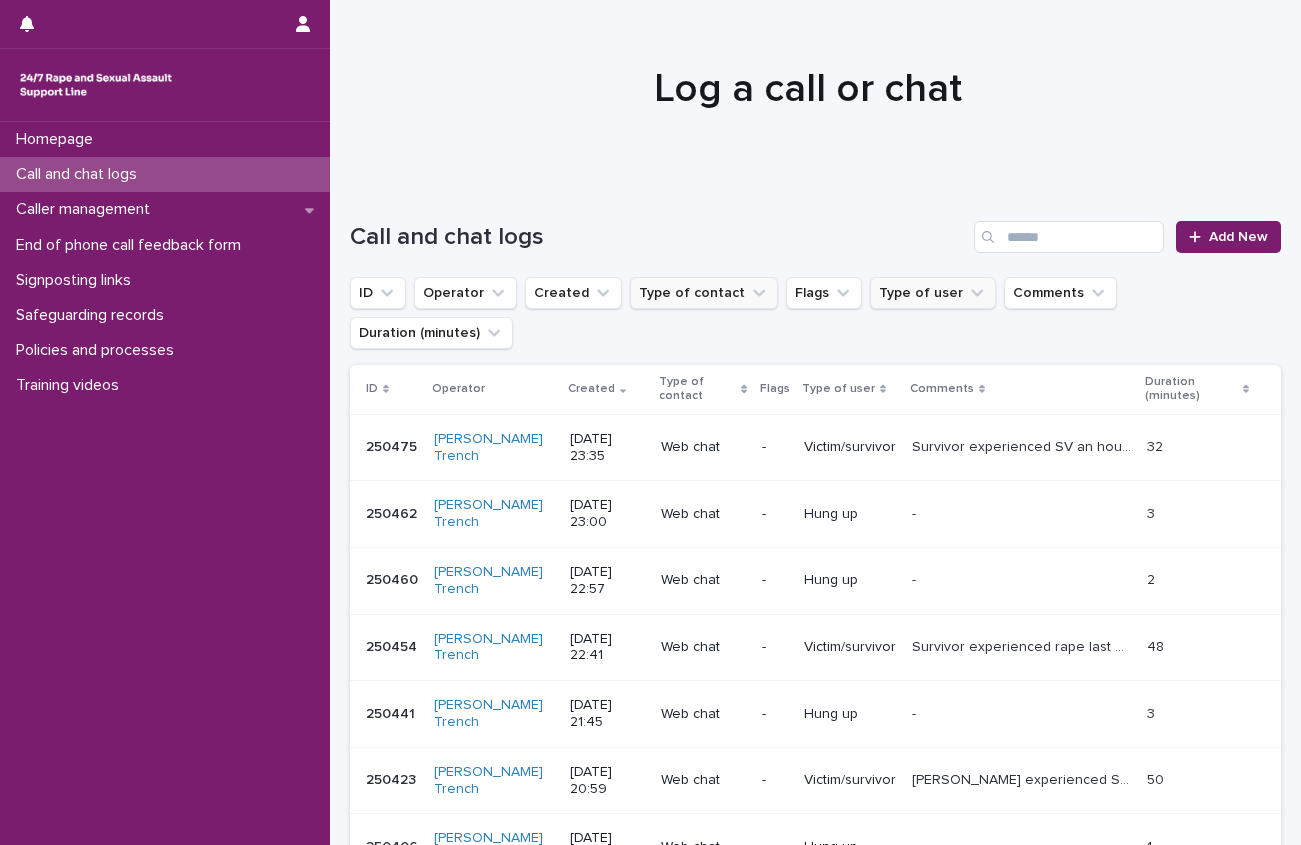 scroll, scrollTop: 0, scrollLeft: 0, axis: both 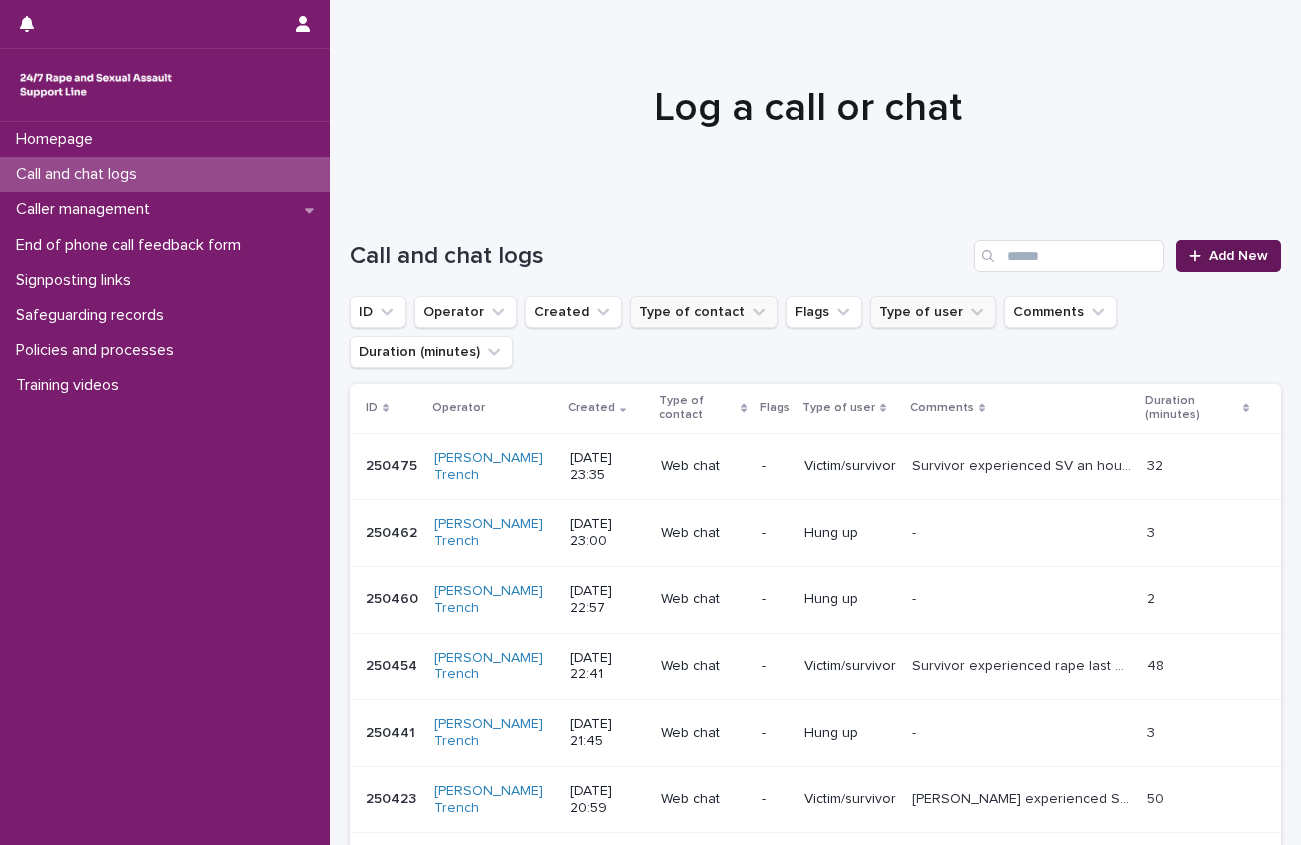 click on "Add New" at bounding box center [1228, 256] 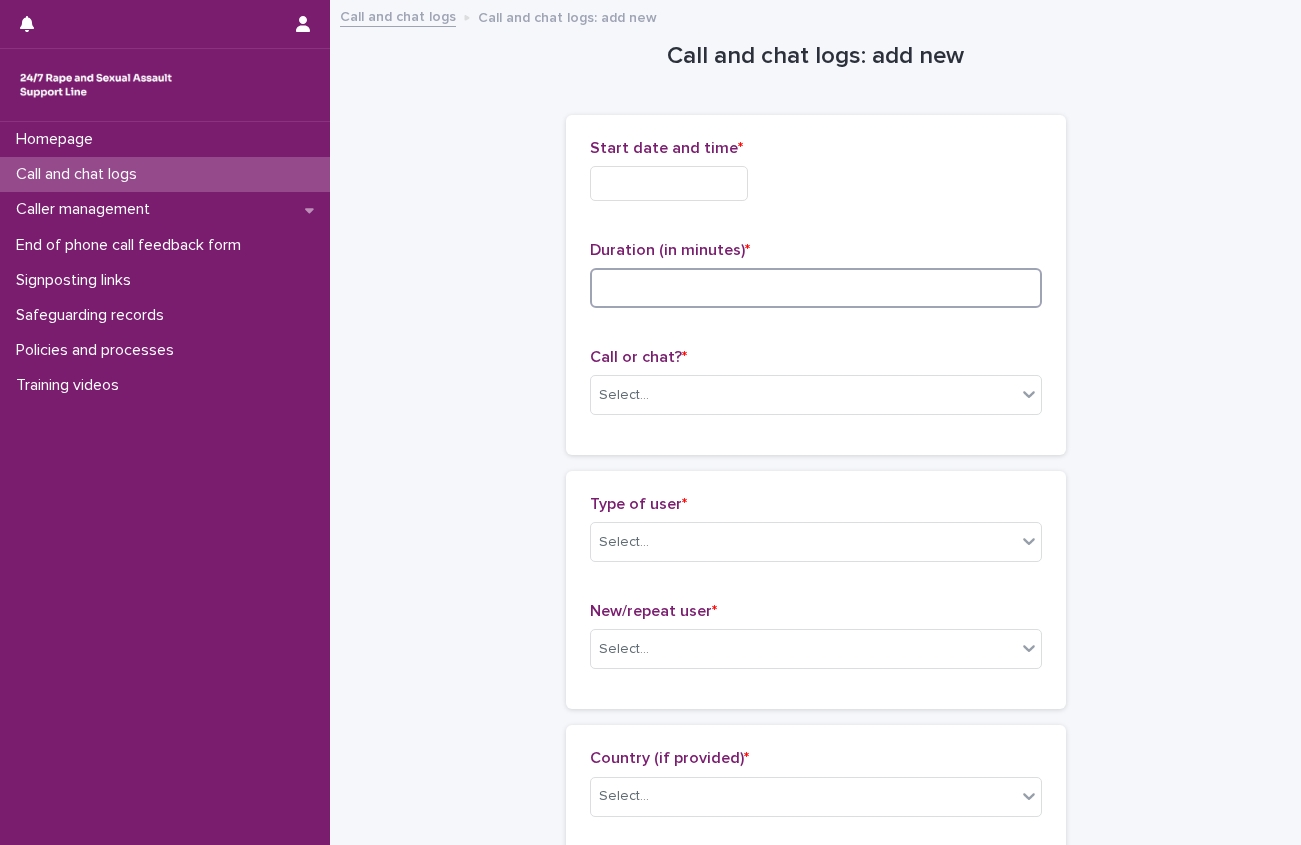 click at bounding box center (816, 288) 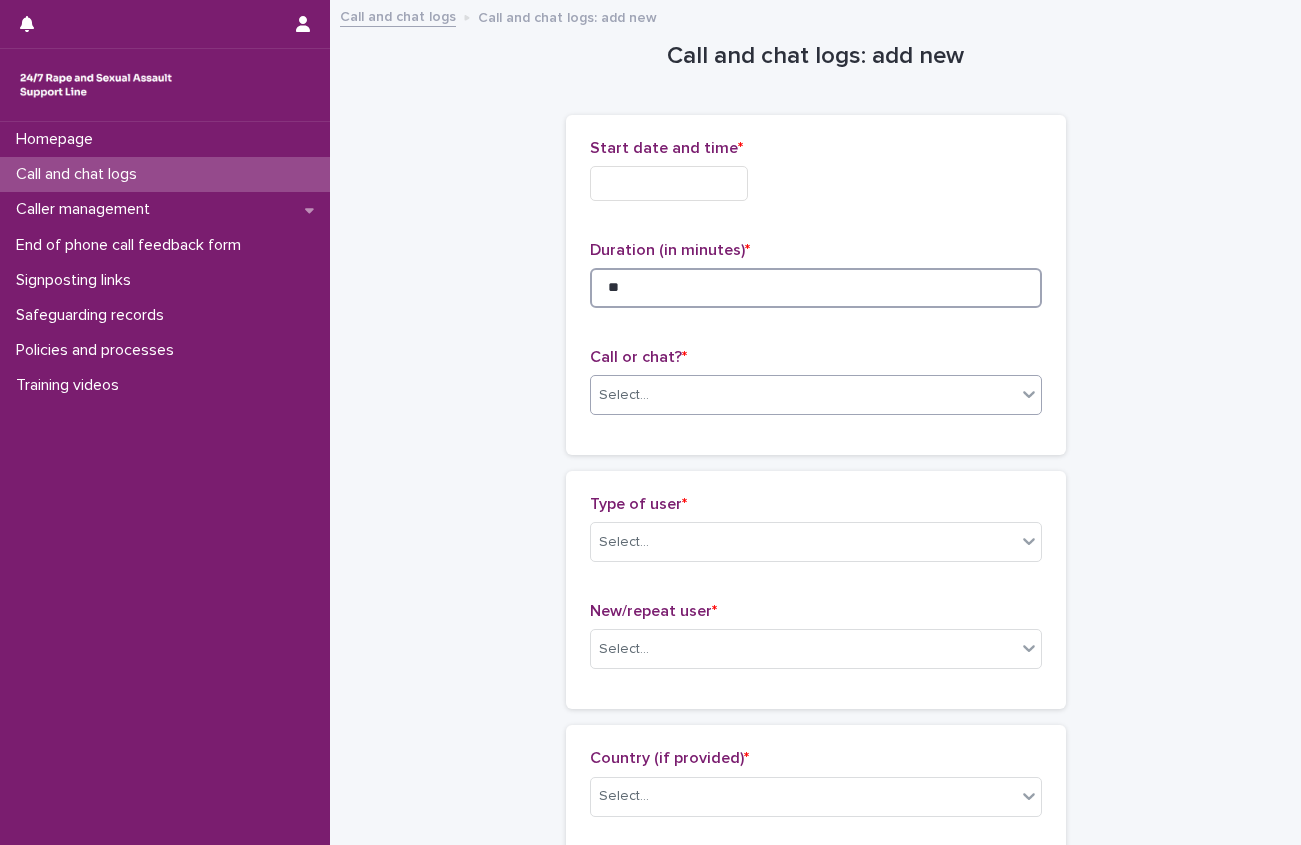 type on "**" 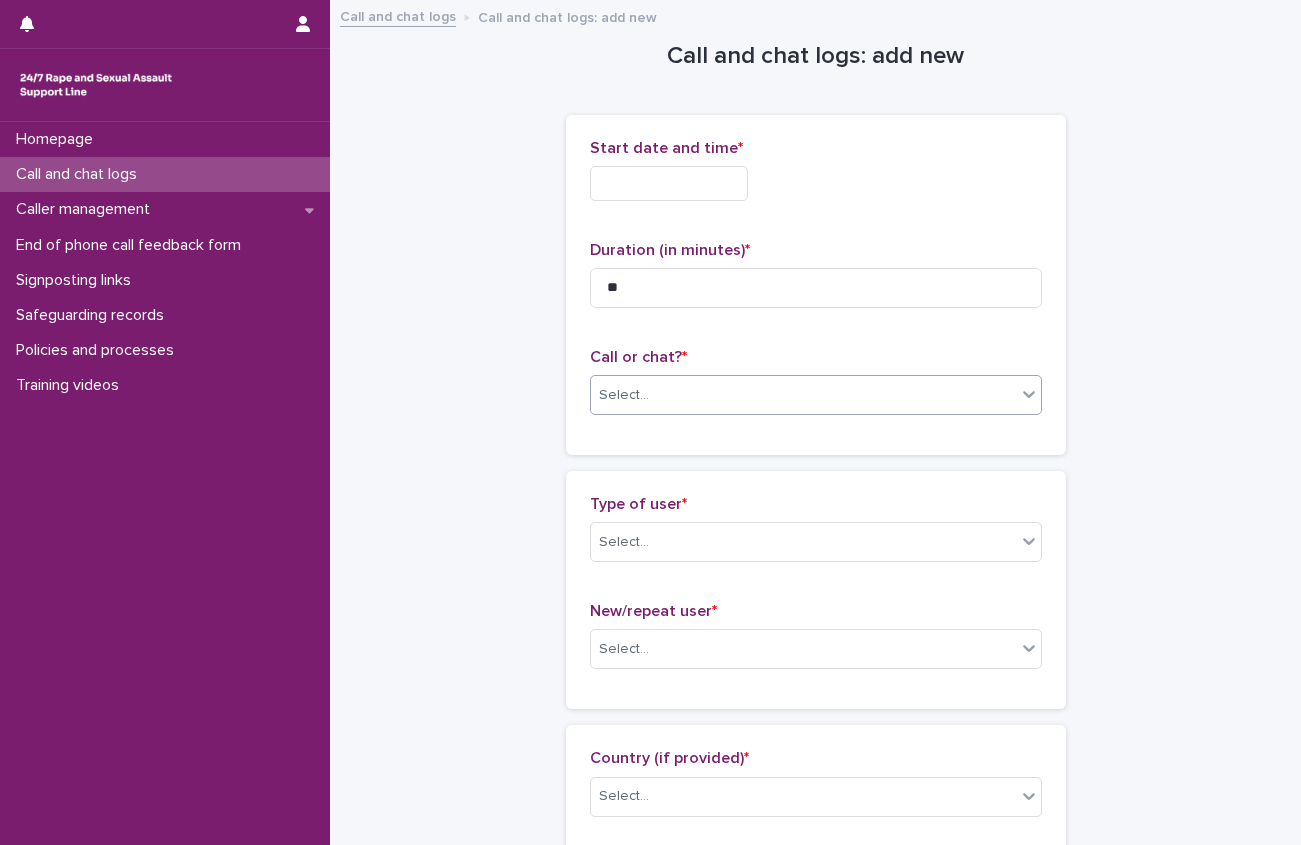 click on "Select..." at bounding box center (624, 395) 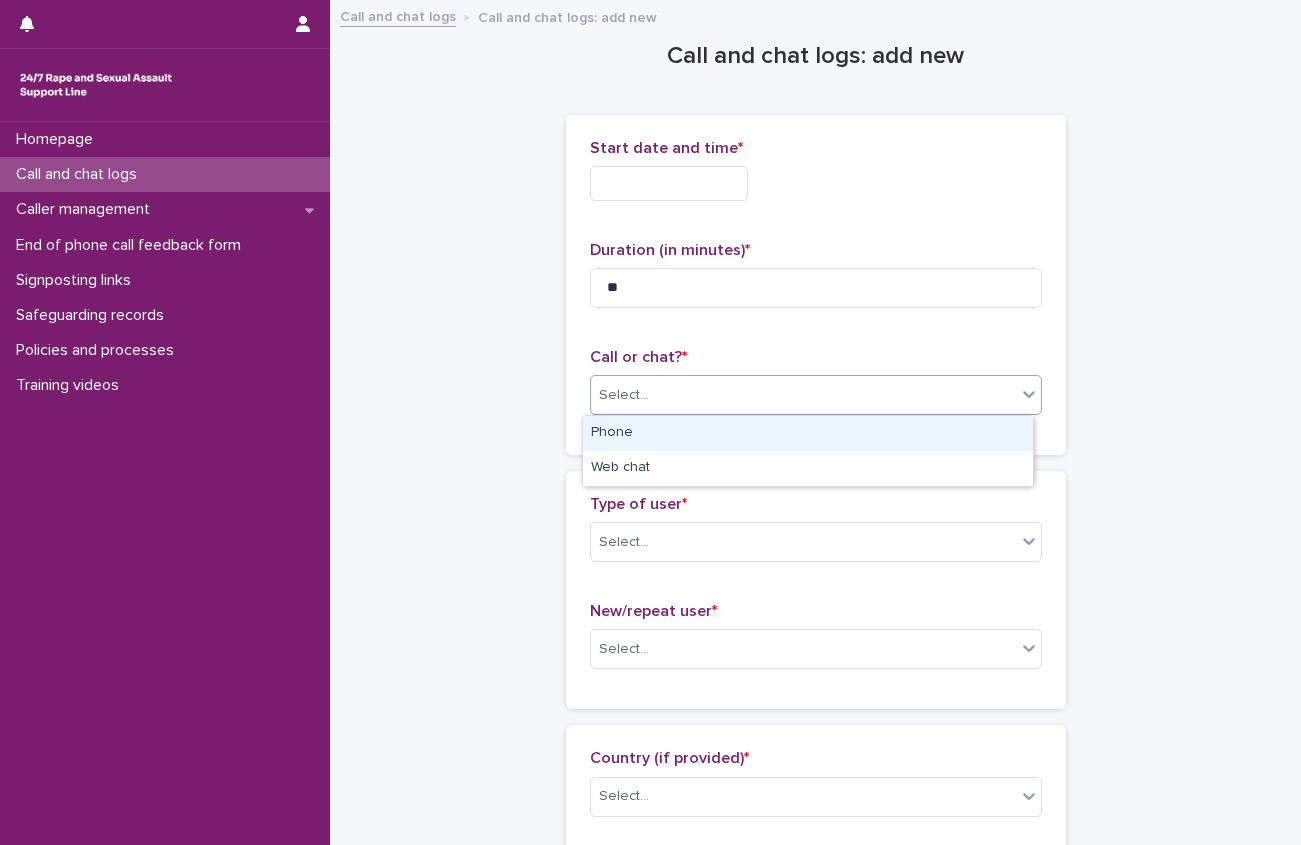 click on "Phone" at bounding box center [808, 433] 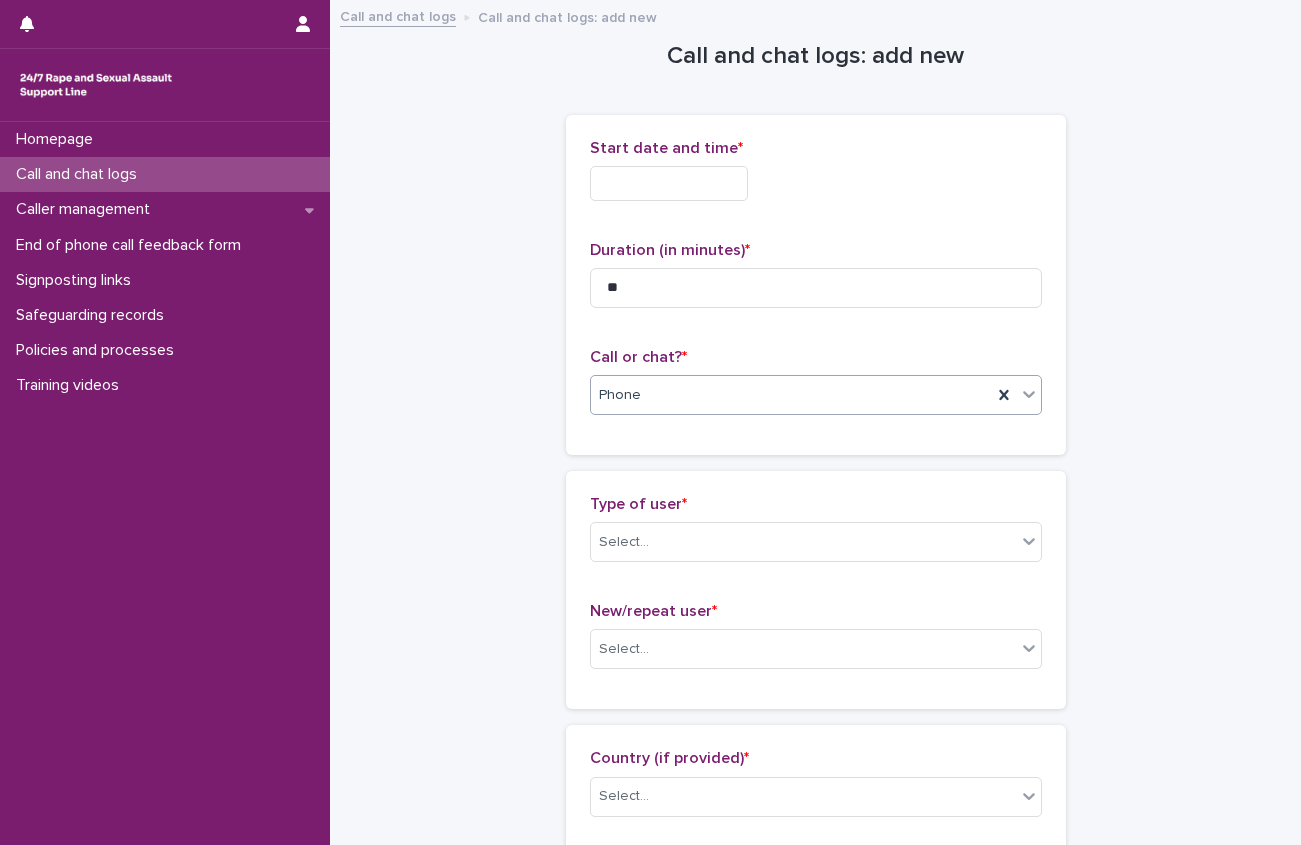click at bounding box center [669, 183] 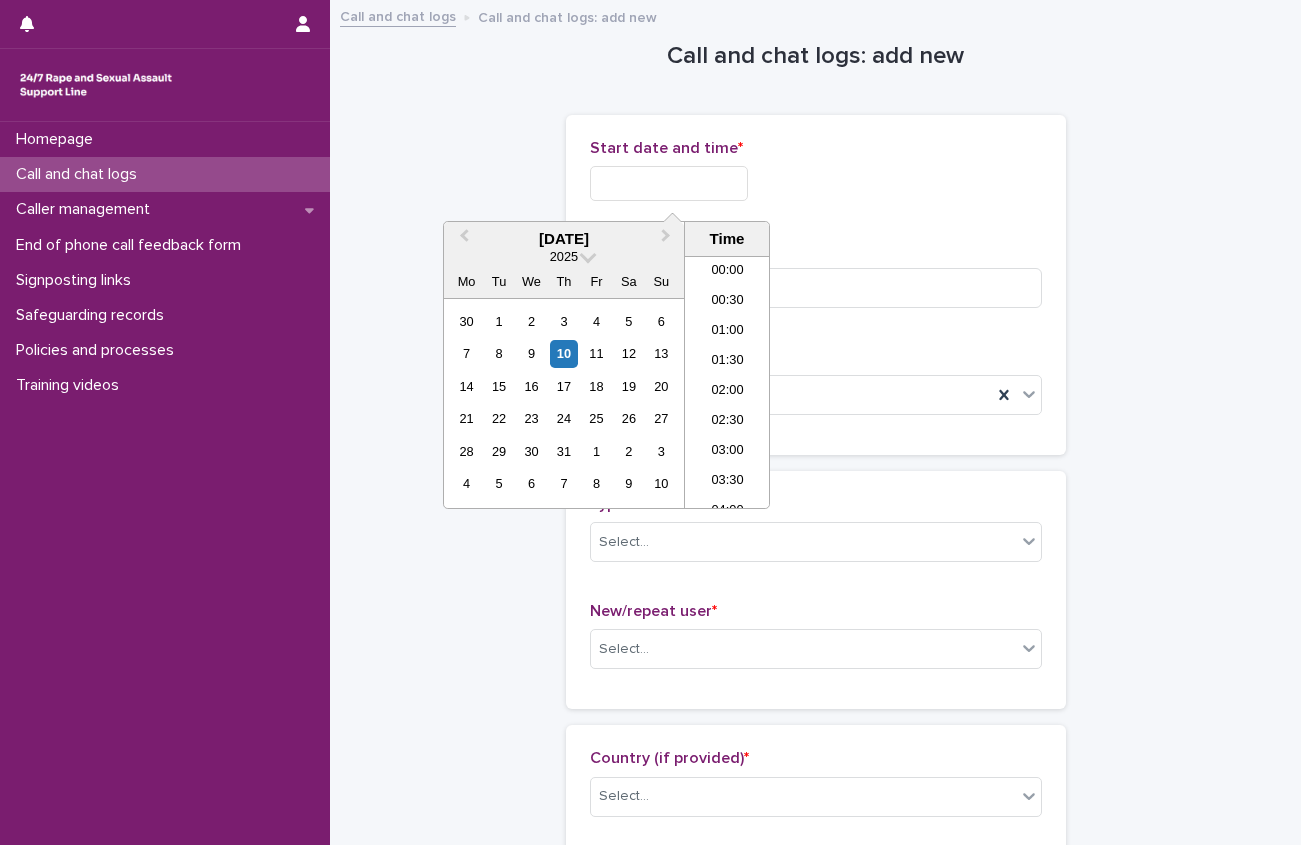 scroll, scrollTop: 940, scrollLeft: 0, axis: vertical 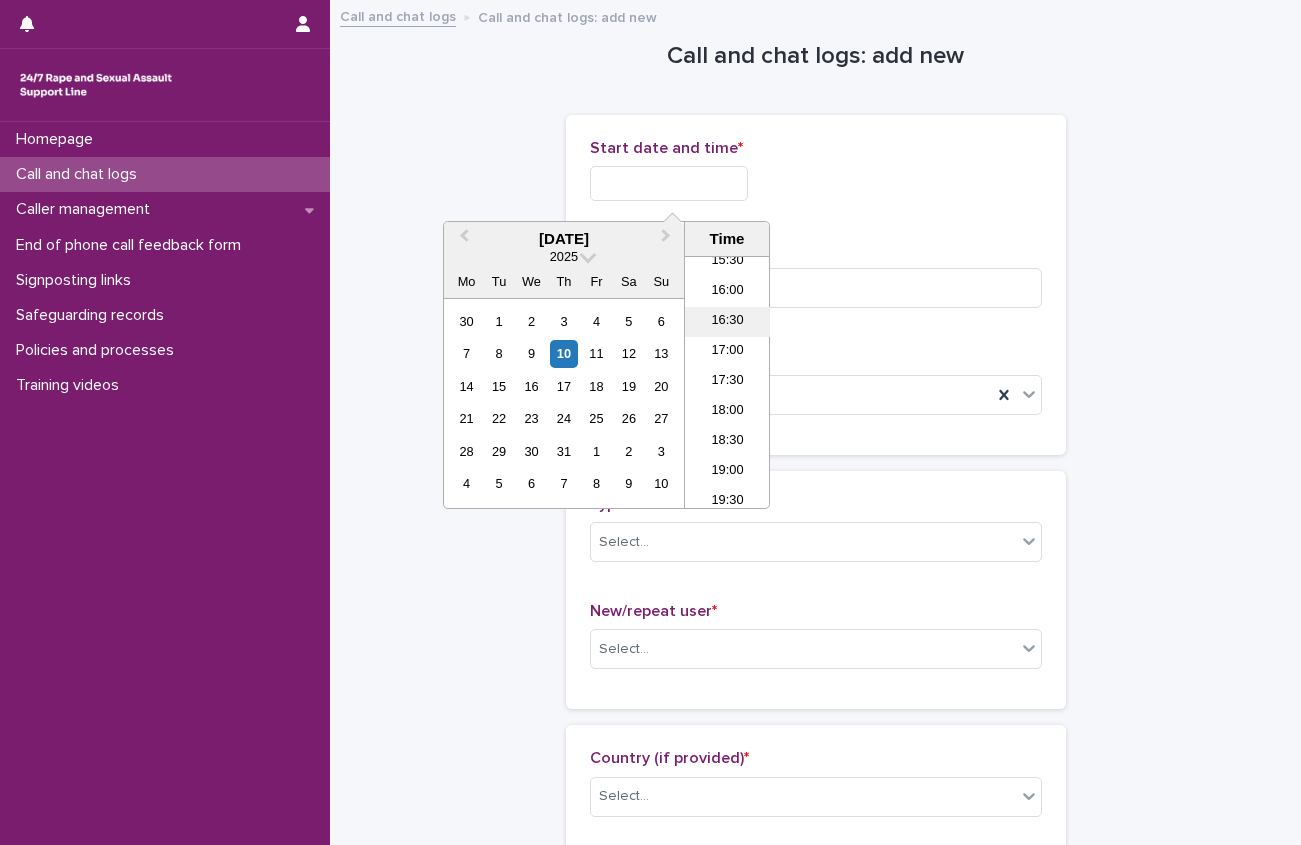 click on "16:30" at bounding box center (727, 322) 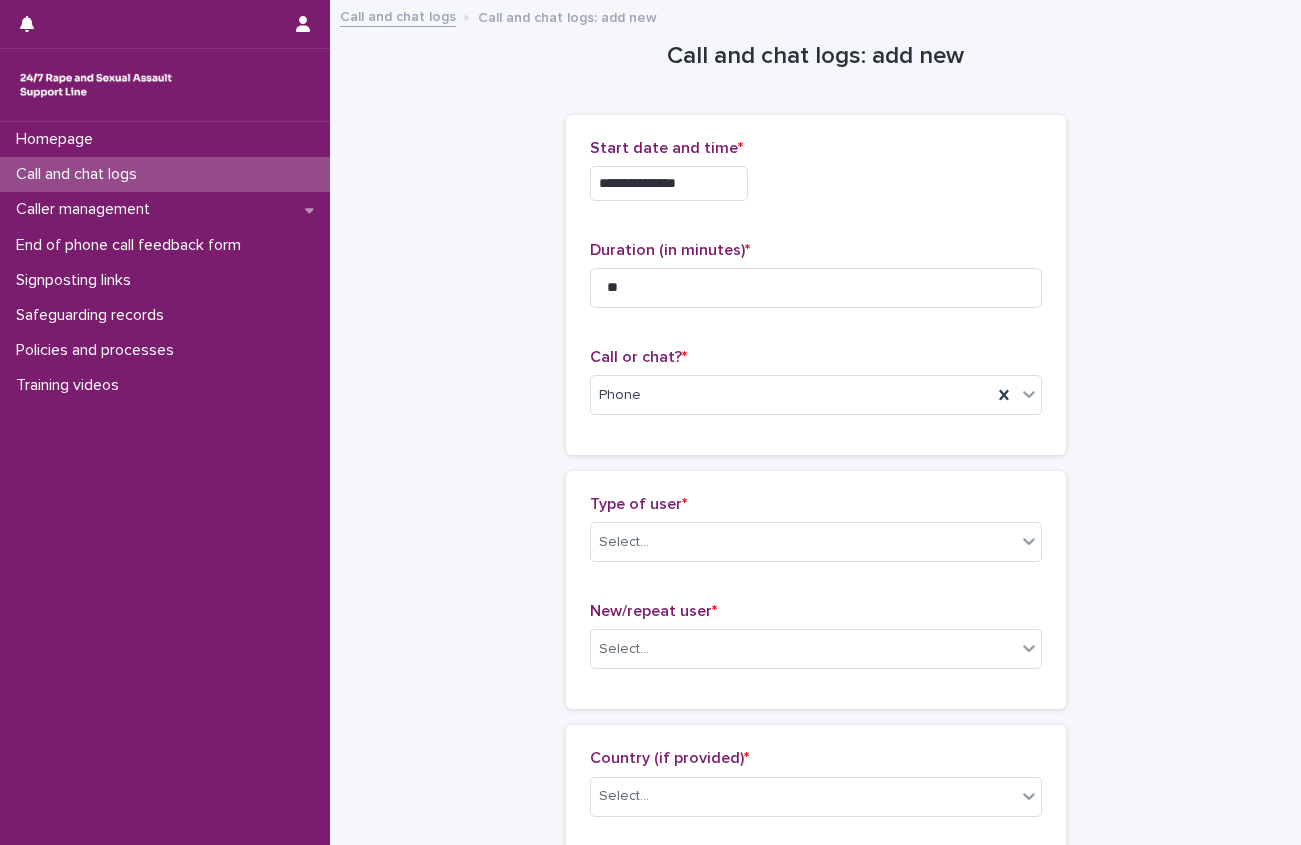 click on "**********" at bounding box center (669, 183) 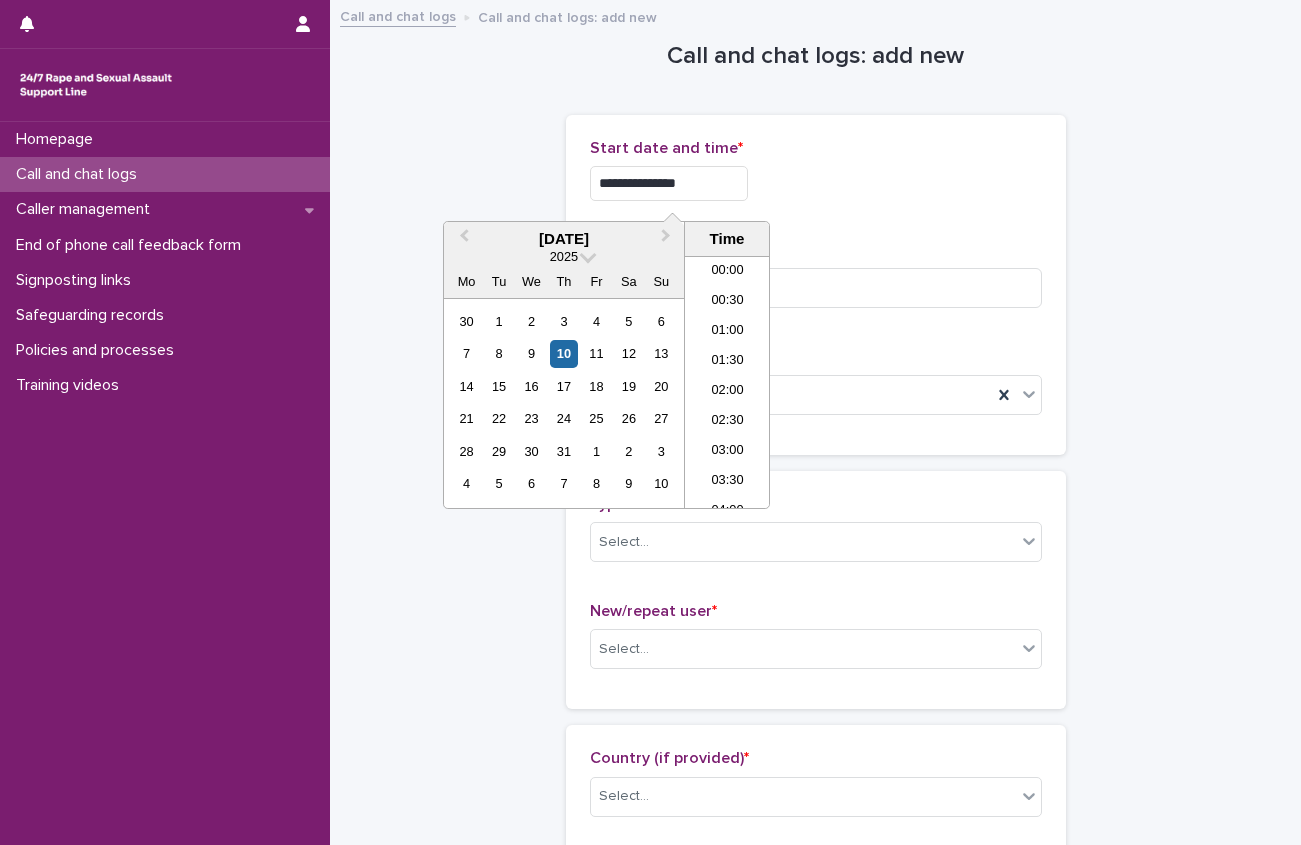 scroll, scrollTop: 880, scrollLeft: 0, axis: vertical 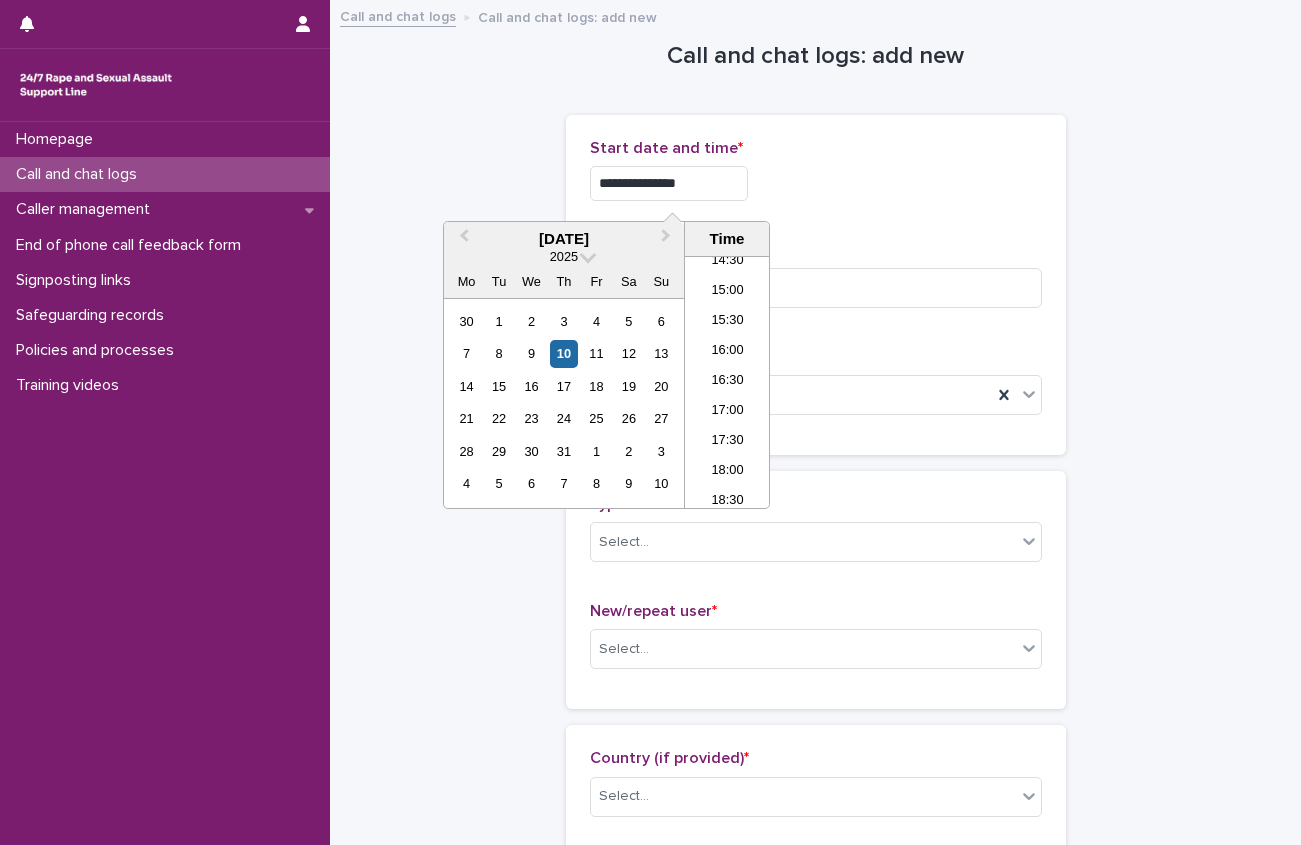 type on "**********" 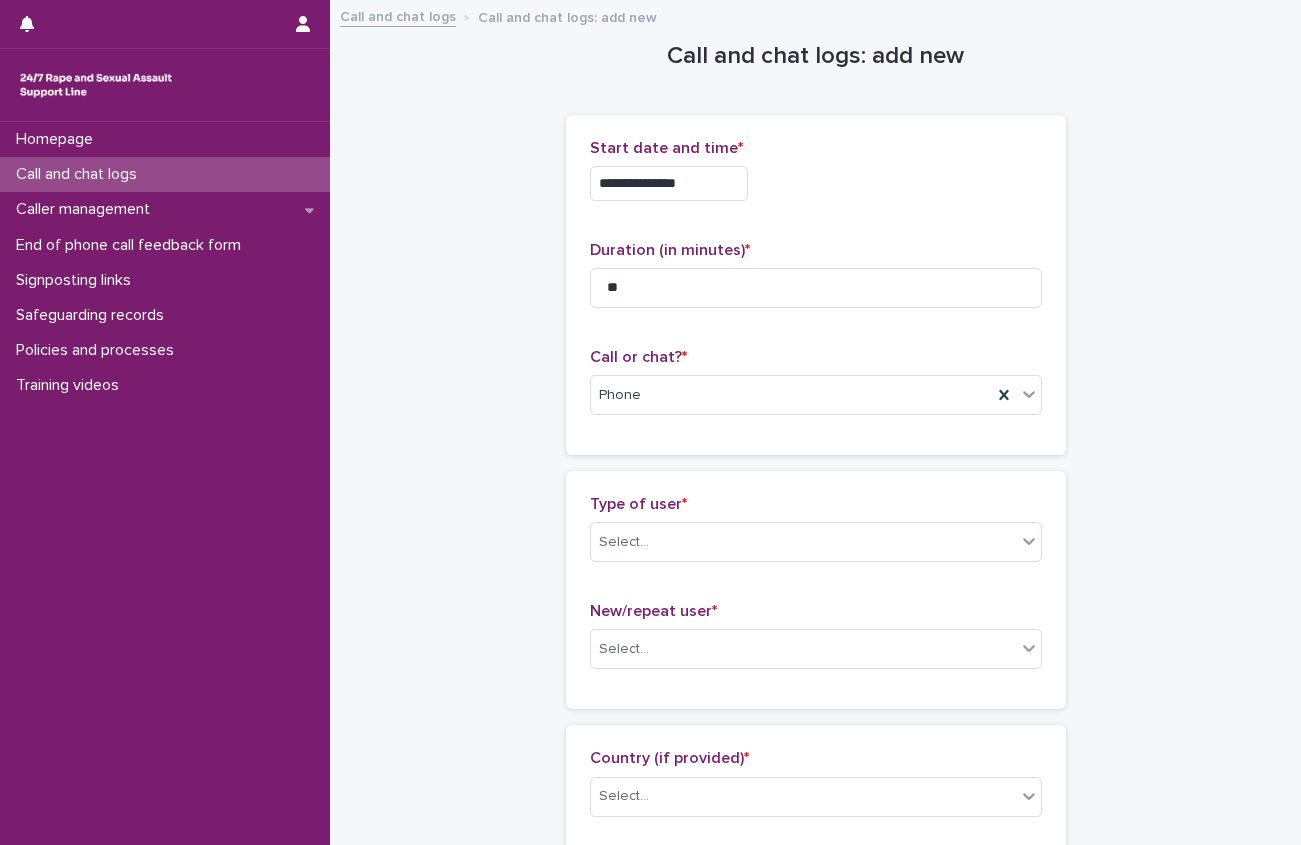 click on "**********" at bounding box center (815, 1134) 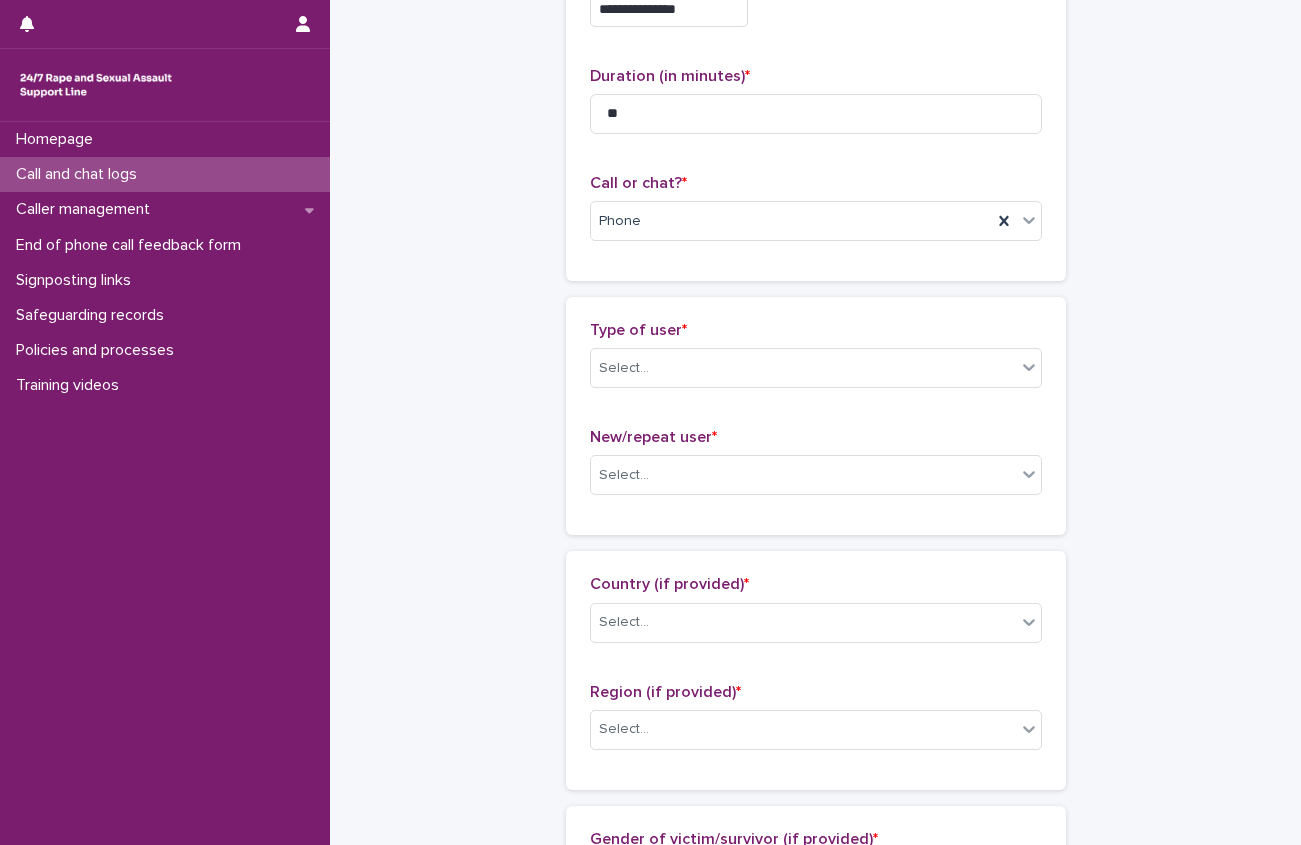 scroll, scrollTop: 200, scrollLeft: 0, axis: vertical 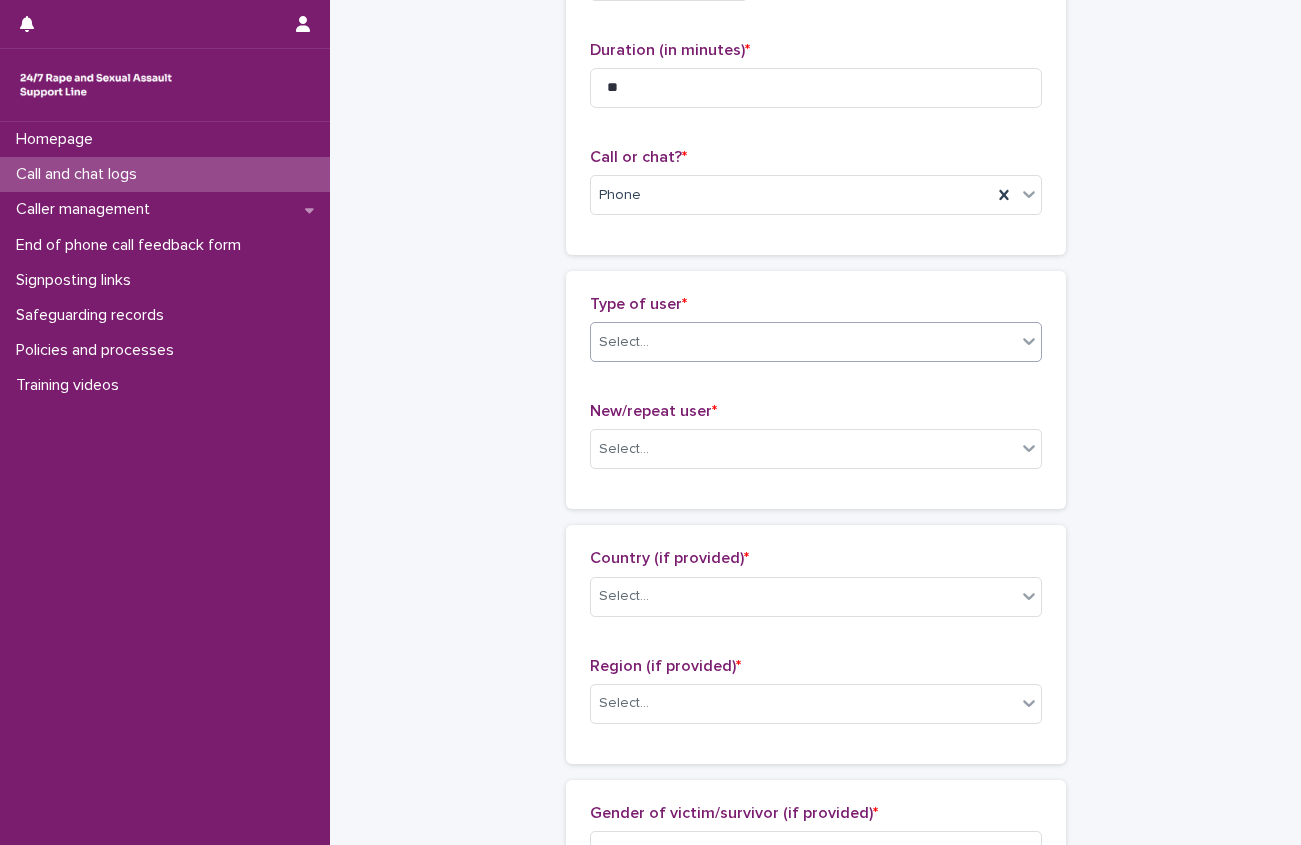 click on "Select..." at bounding box center (624, 342) 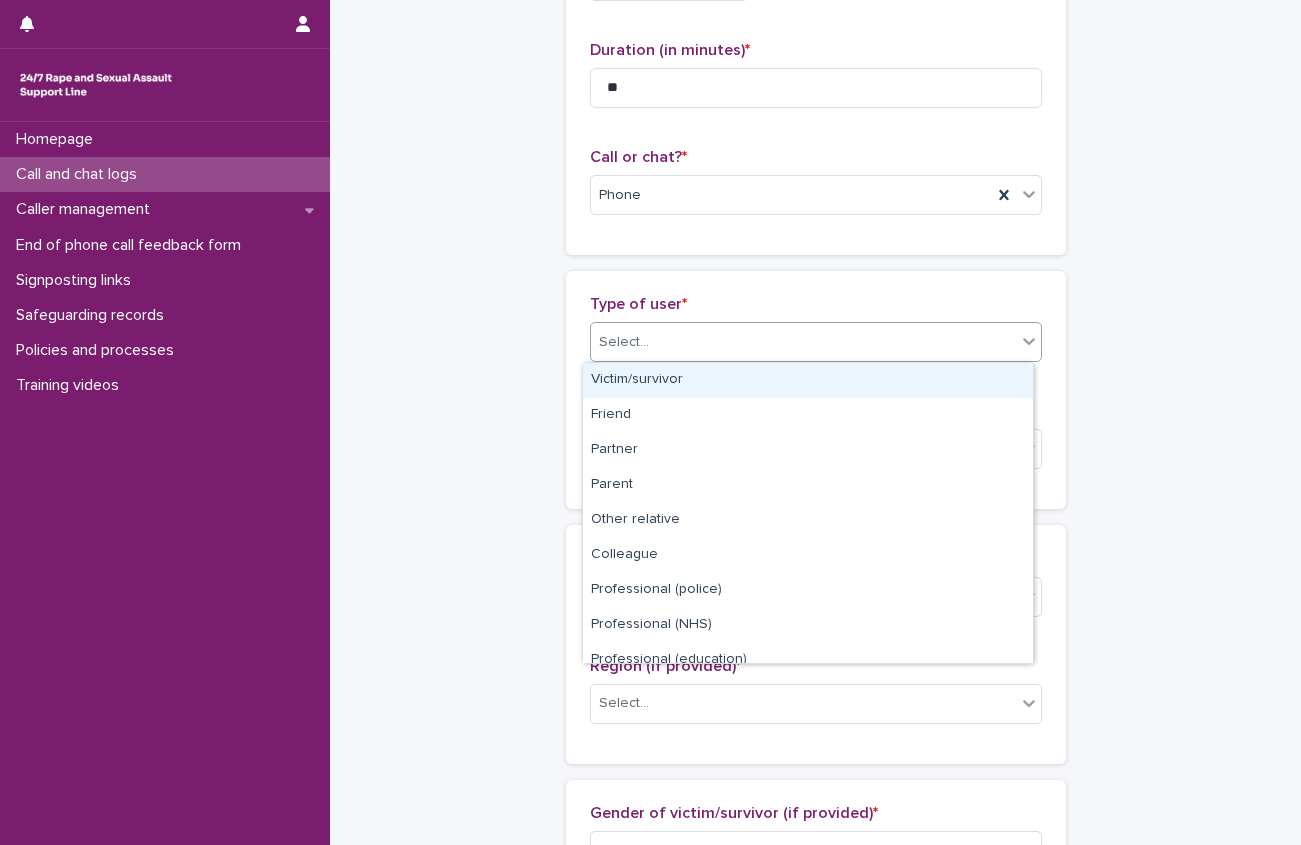 click on "Victim/survivor" at bounding box center [808, 380] 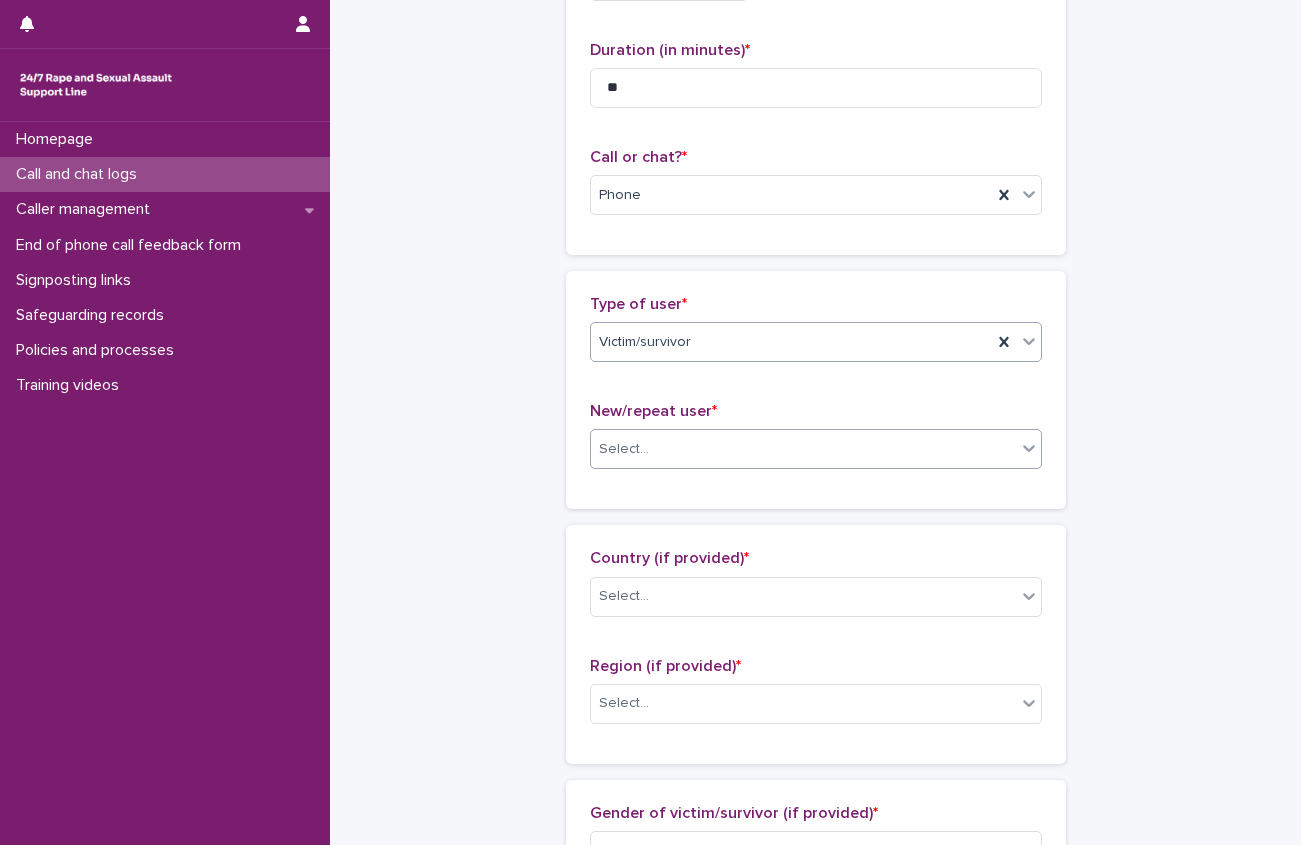 click on "Select..." at bounding box center (803, 449) 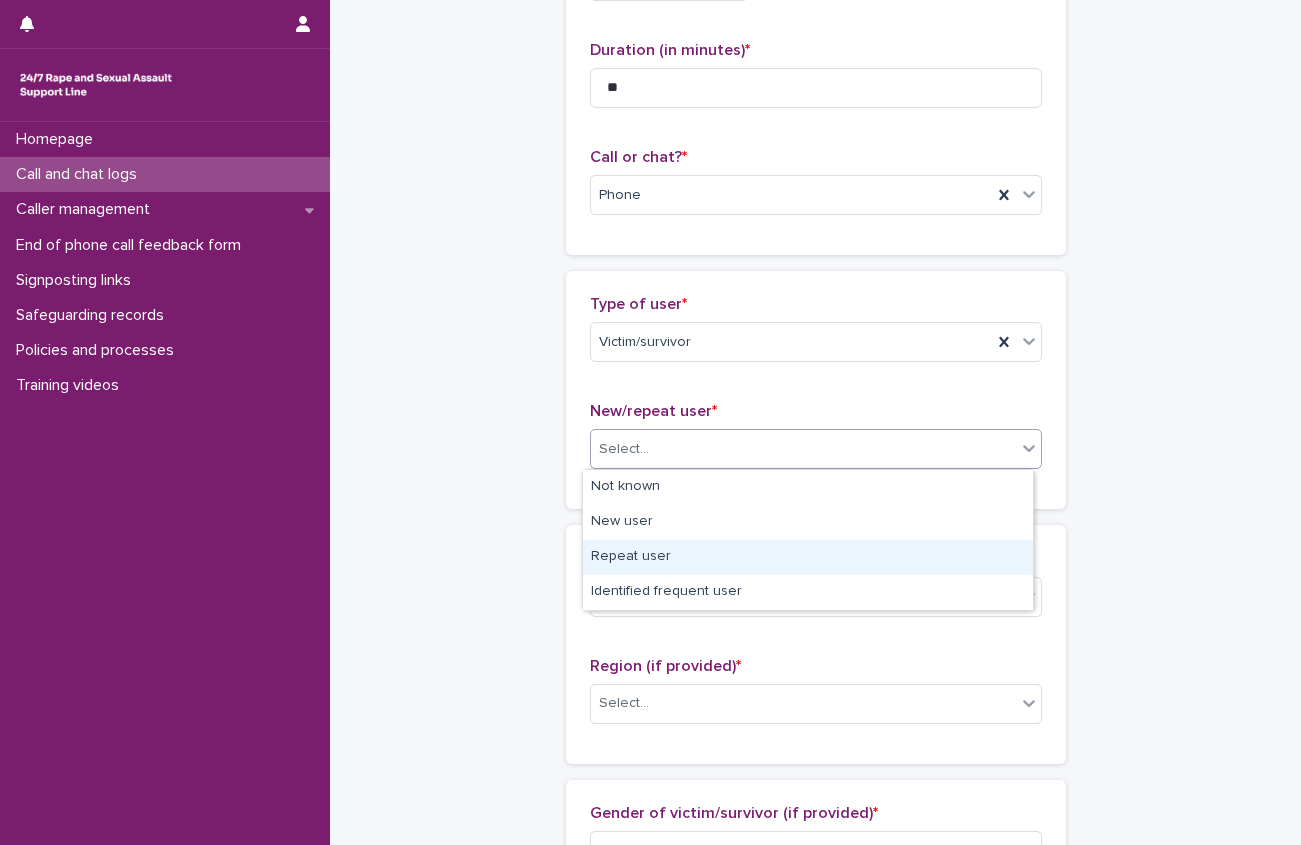 click on "Repeat user" at bounding box center [808, 557] 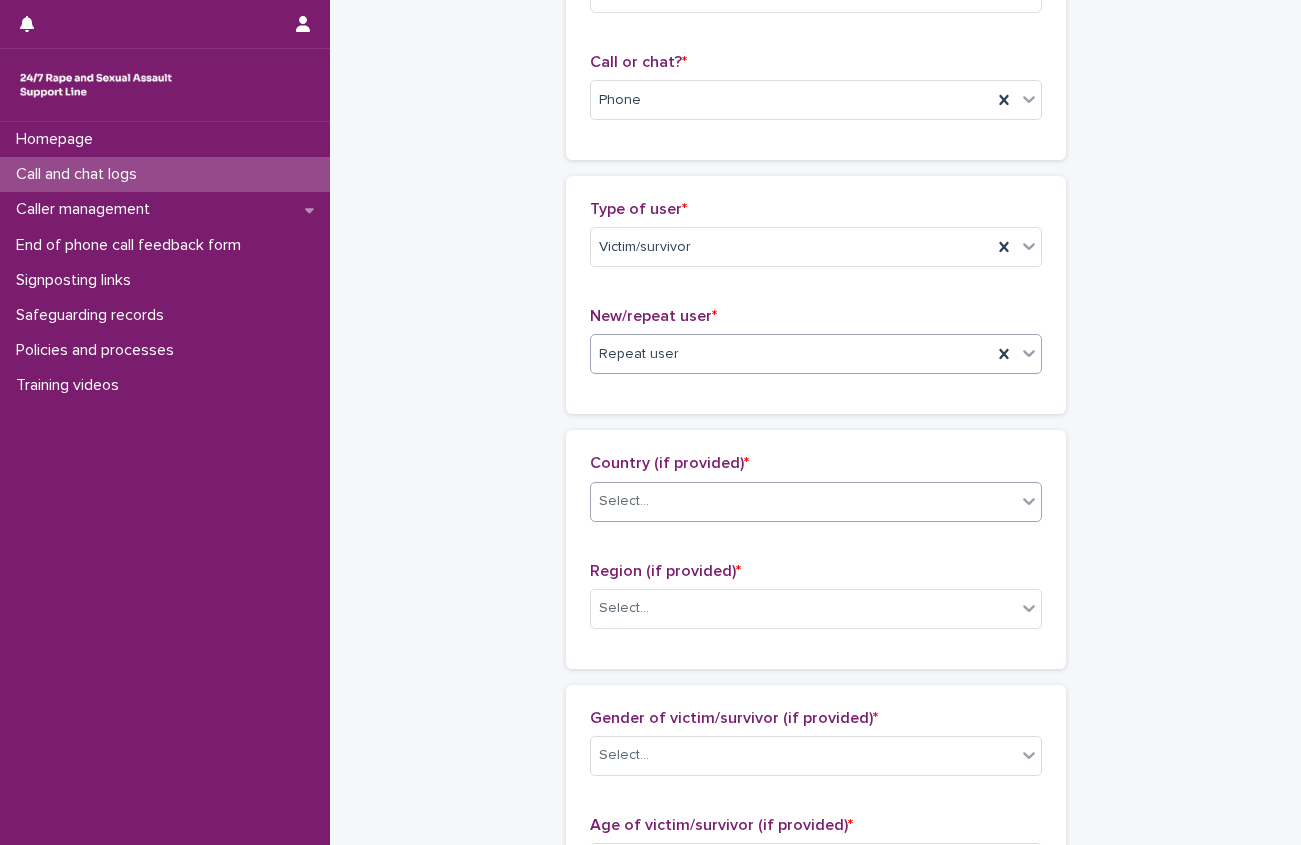 scroll, scrollTop: 300, scrollLeft: 0, axis: vertical 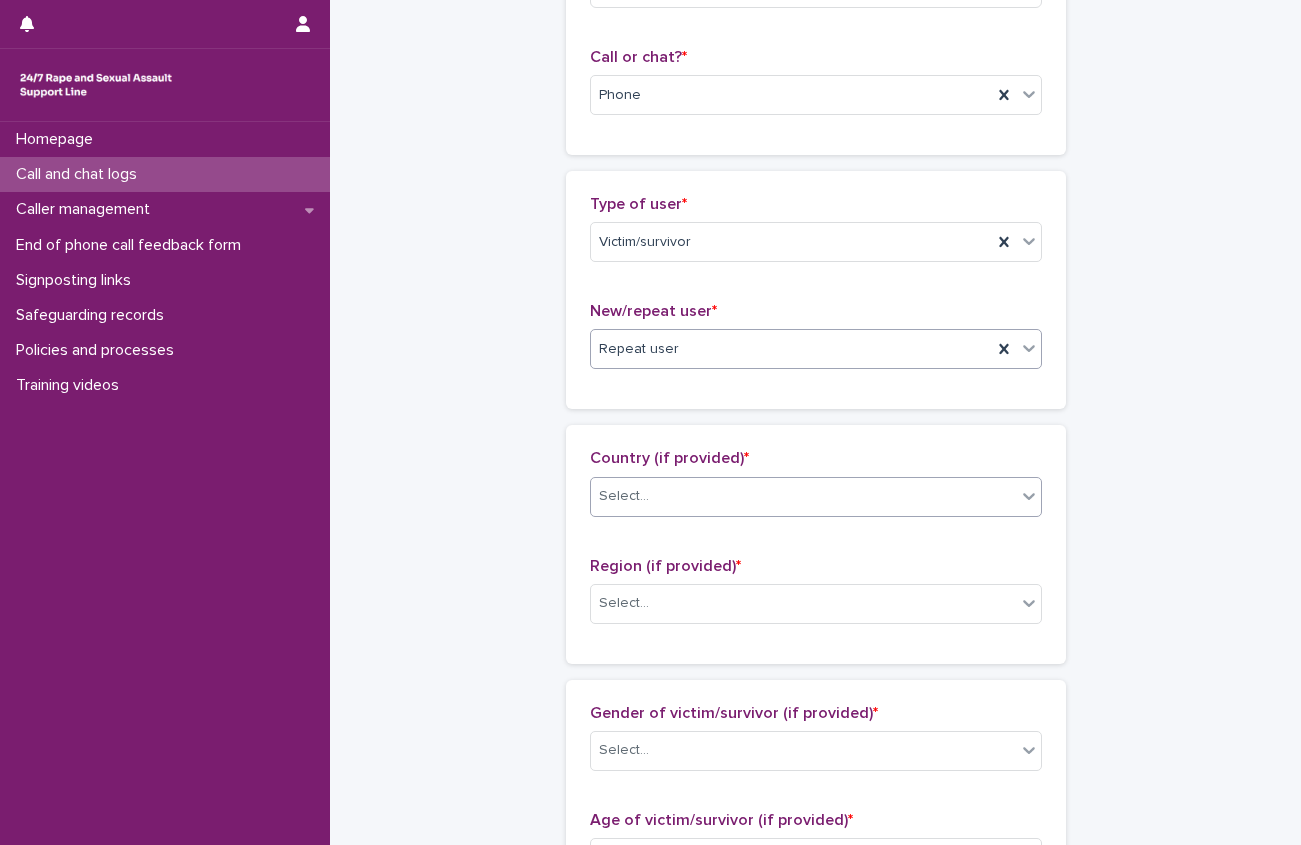 click on "Select..." at bounding box center (816, 497) 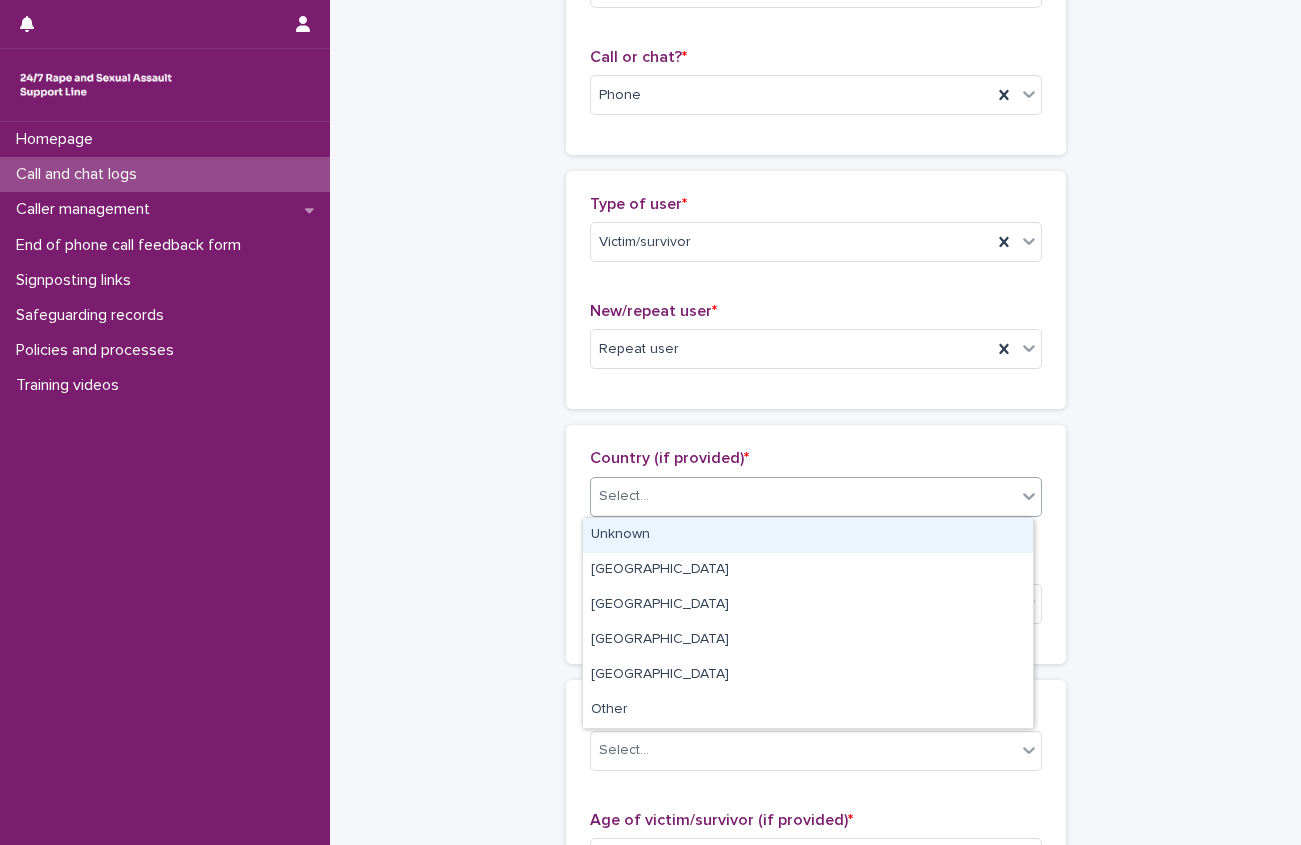 click on "Unknown" at bounding box center (808, 535) 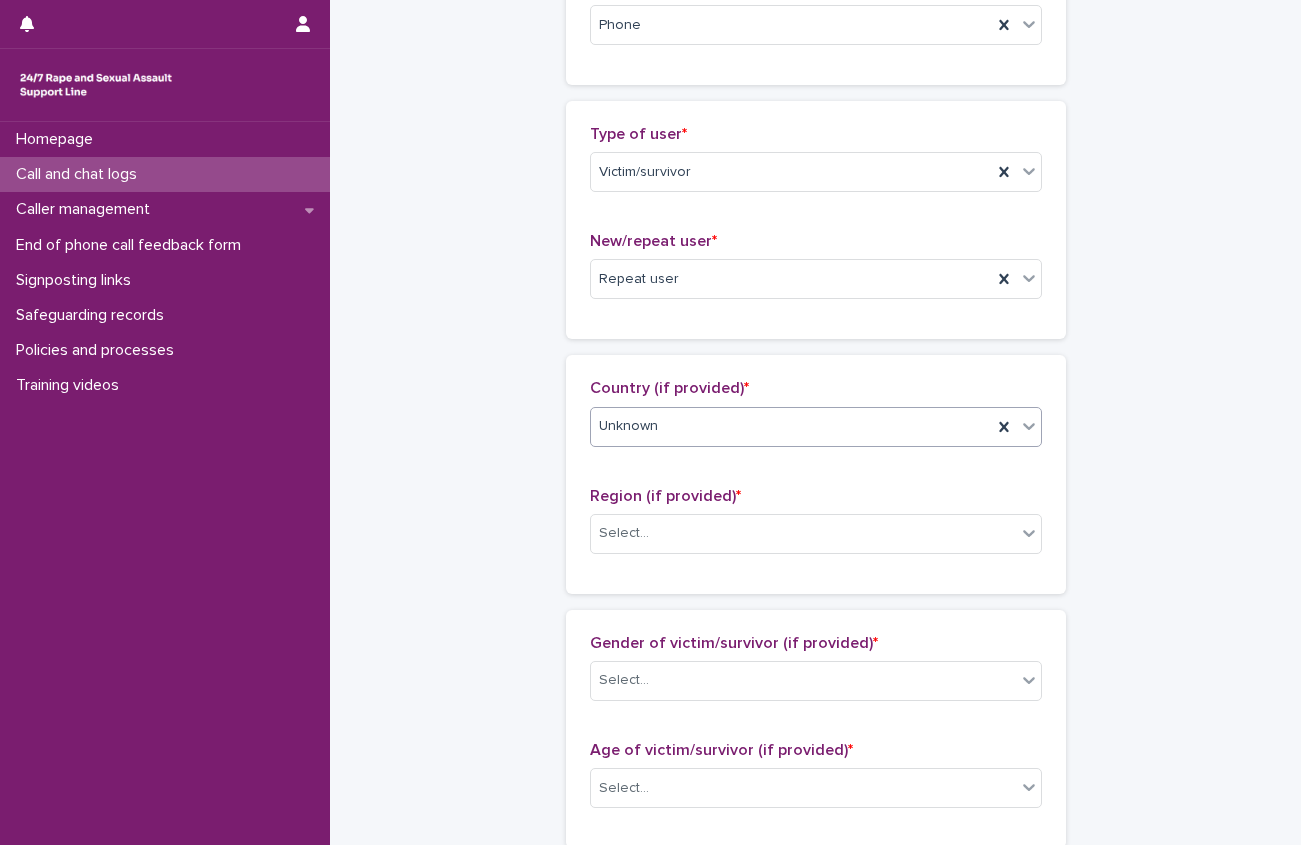 scroll, scrollTop: 400, scrollLeft: 0, axis: vertical 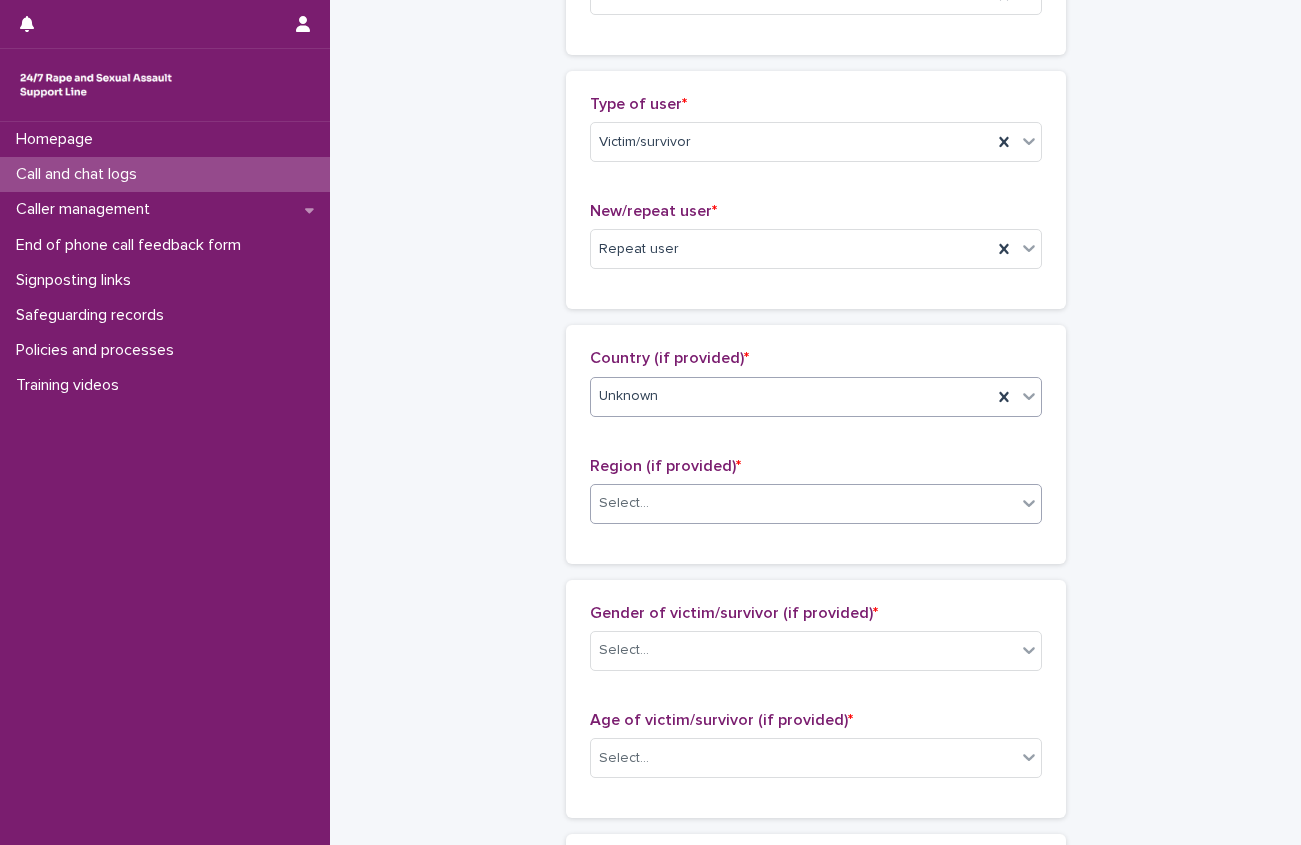 drag, startPoint x: 755, startPoint y: 505, endPoint x: 591, endPoint y: 514, distance: 164.24677 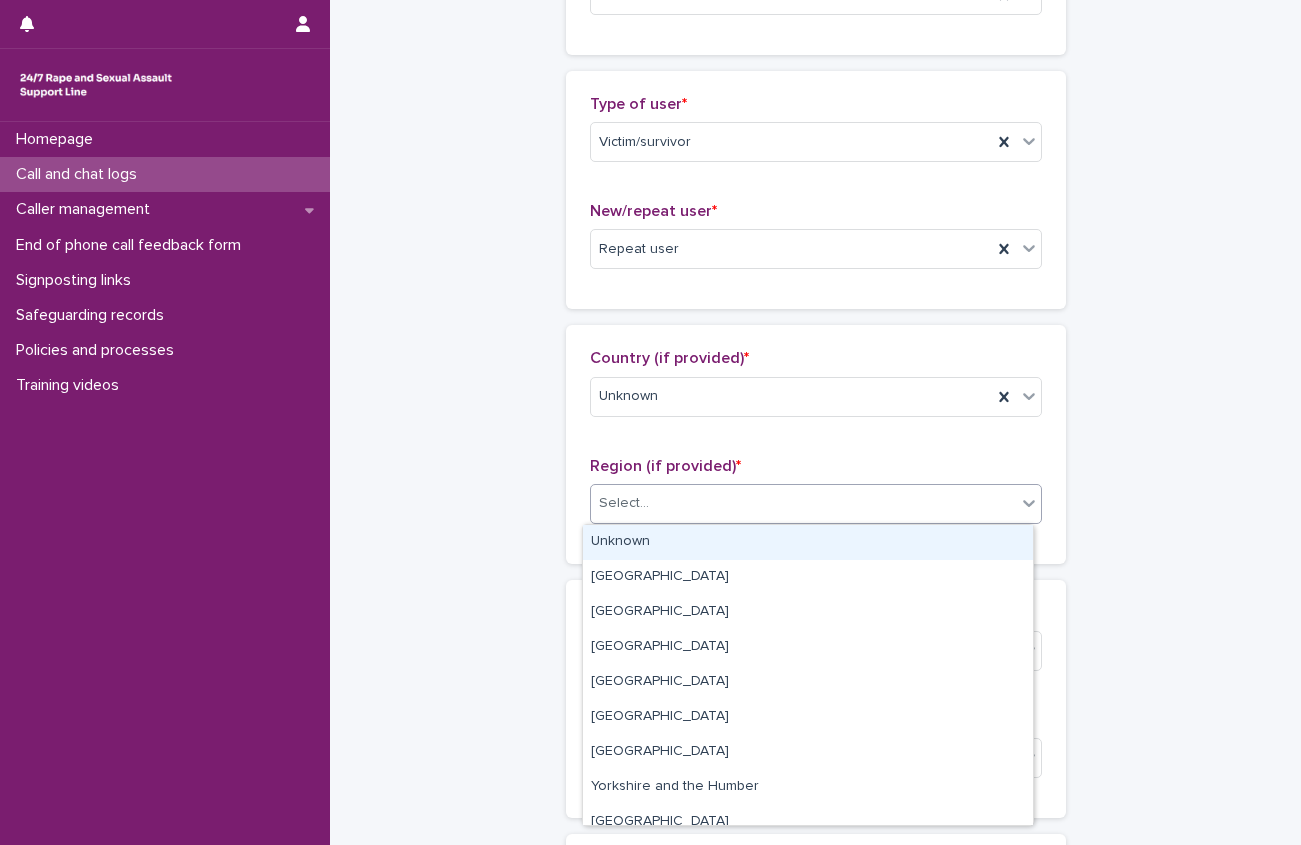 click on "Unknown" at bounding box center (808, 542) 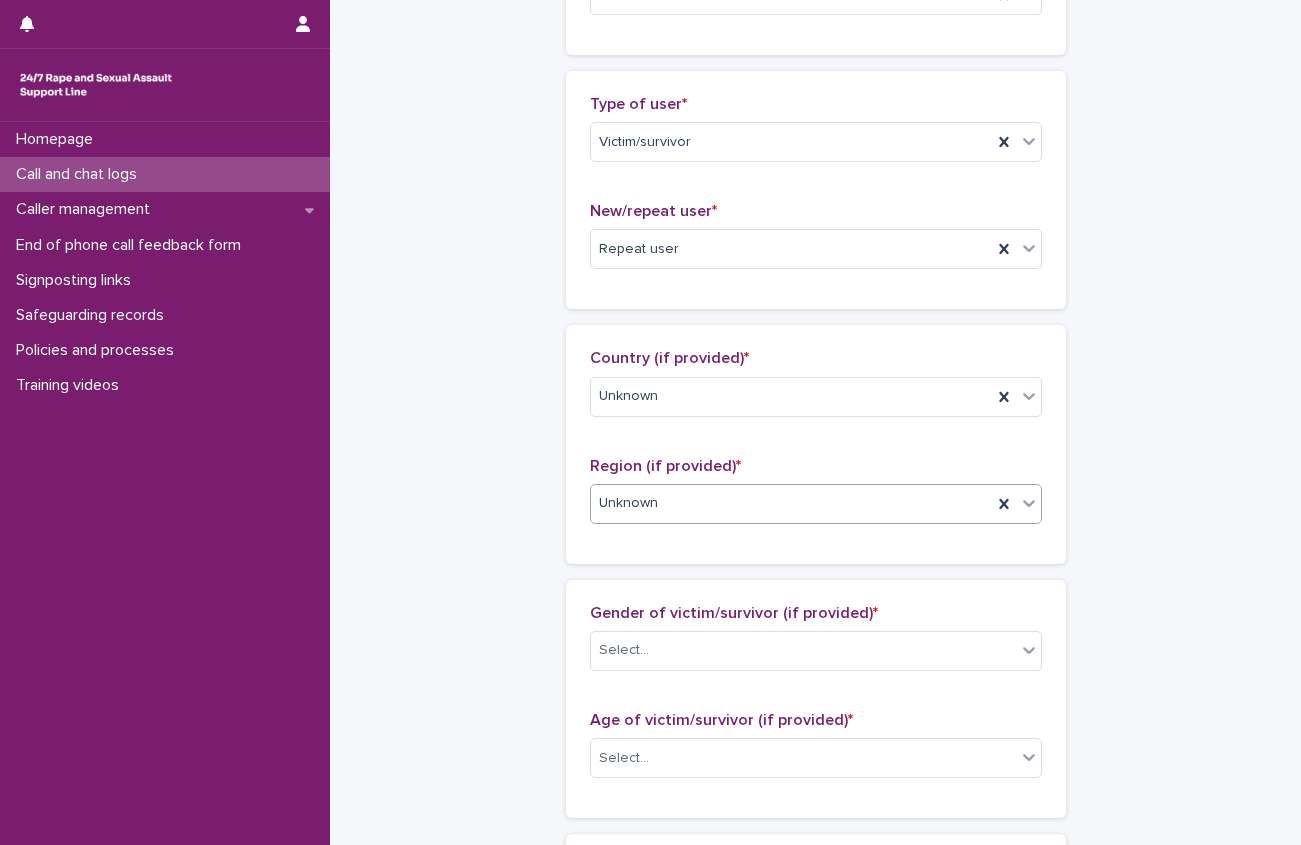 scroll, scrollTop: 500, scrollLeft: 0, axis: vertical 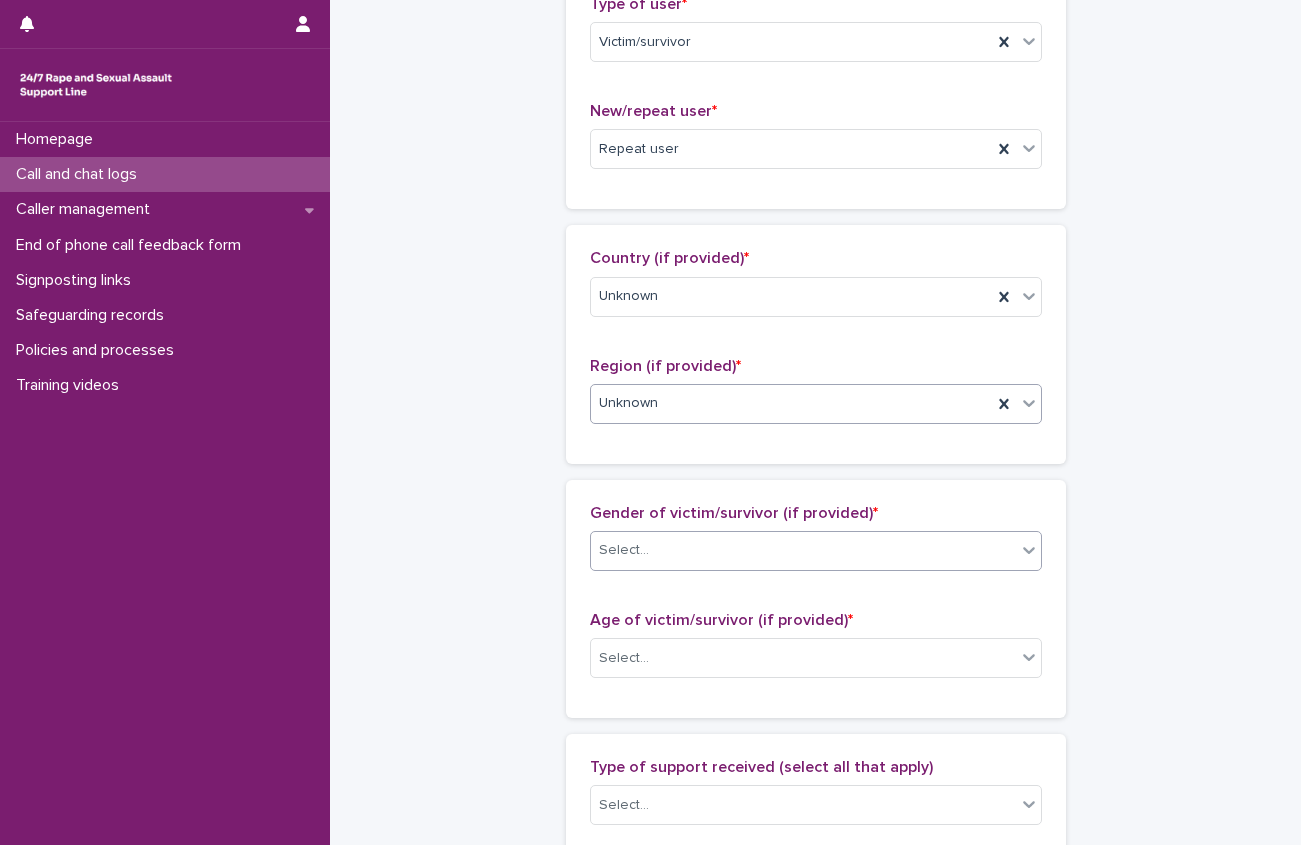 click at bounding box center (652, 550) 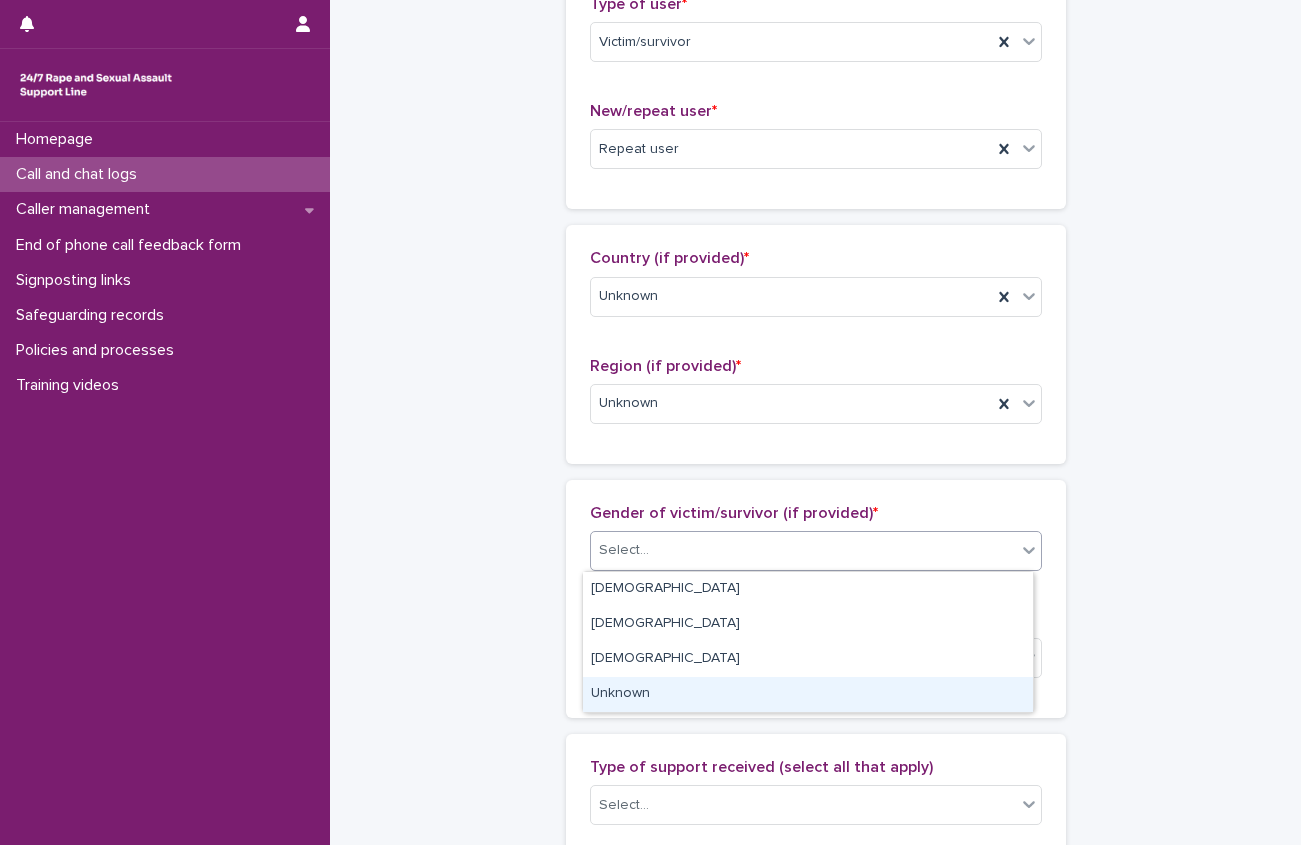 click on "Unknown" at bounding box center [808, 694] 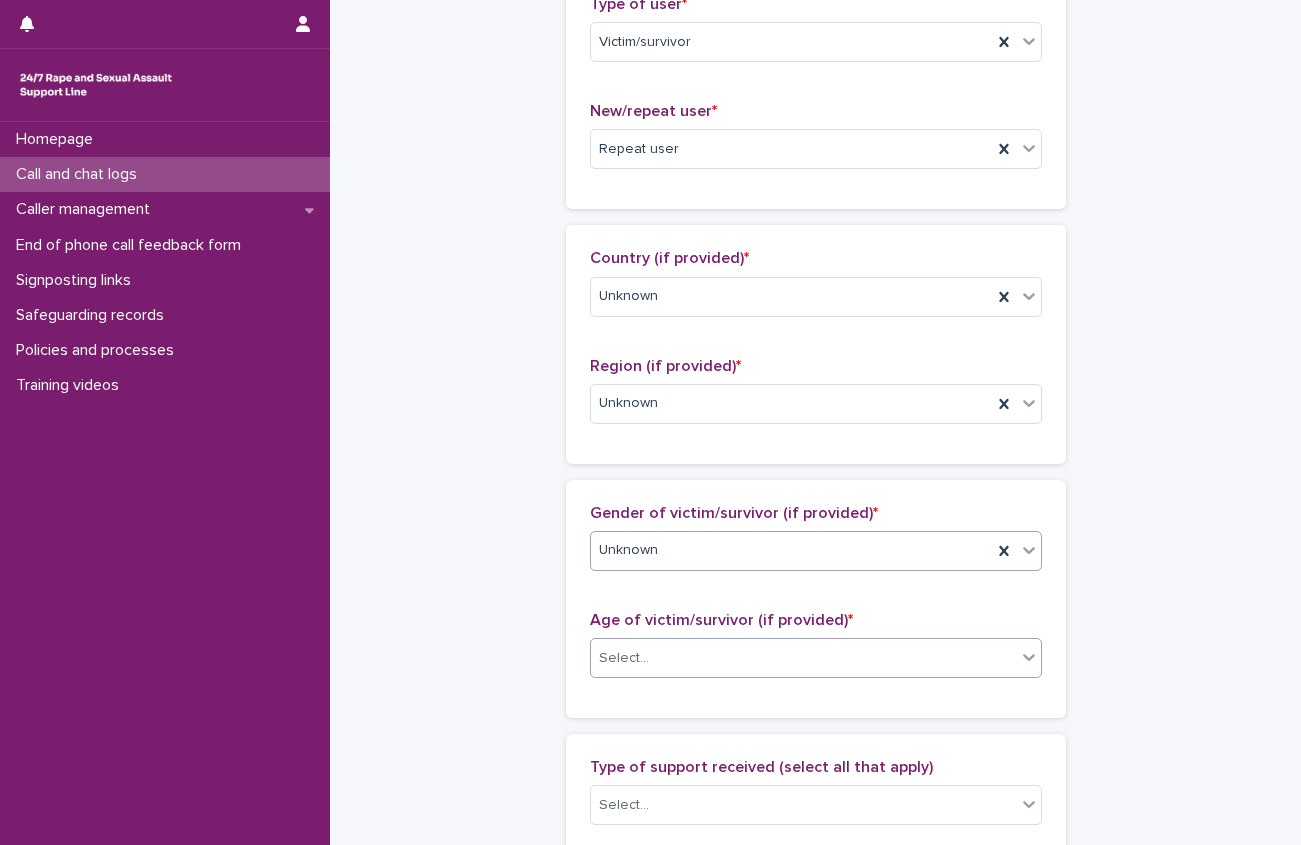 click on "Select..." at bounding box center [803, 658] 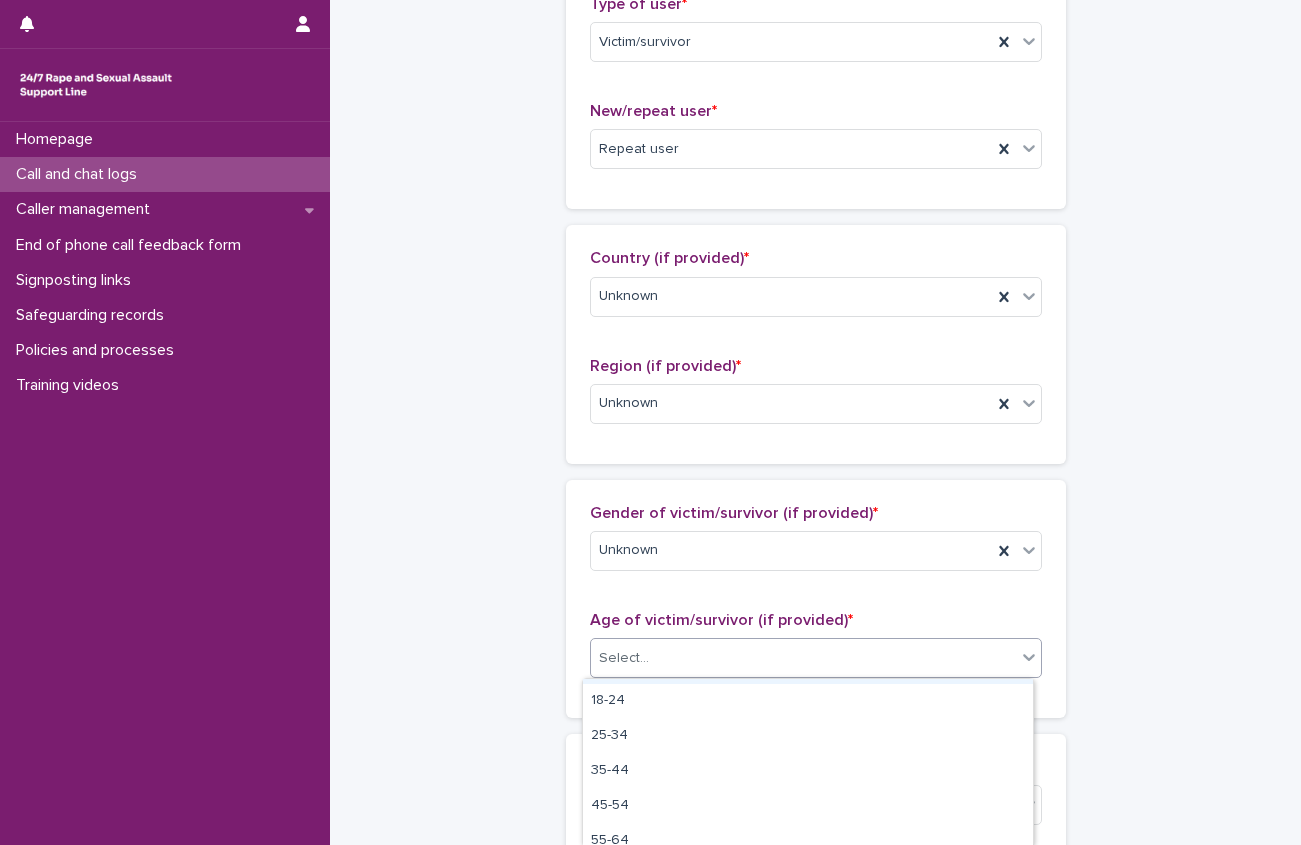 scroll, scrollTop: 183, scrollLeft: 0, axis: vertical 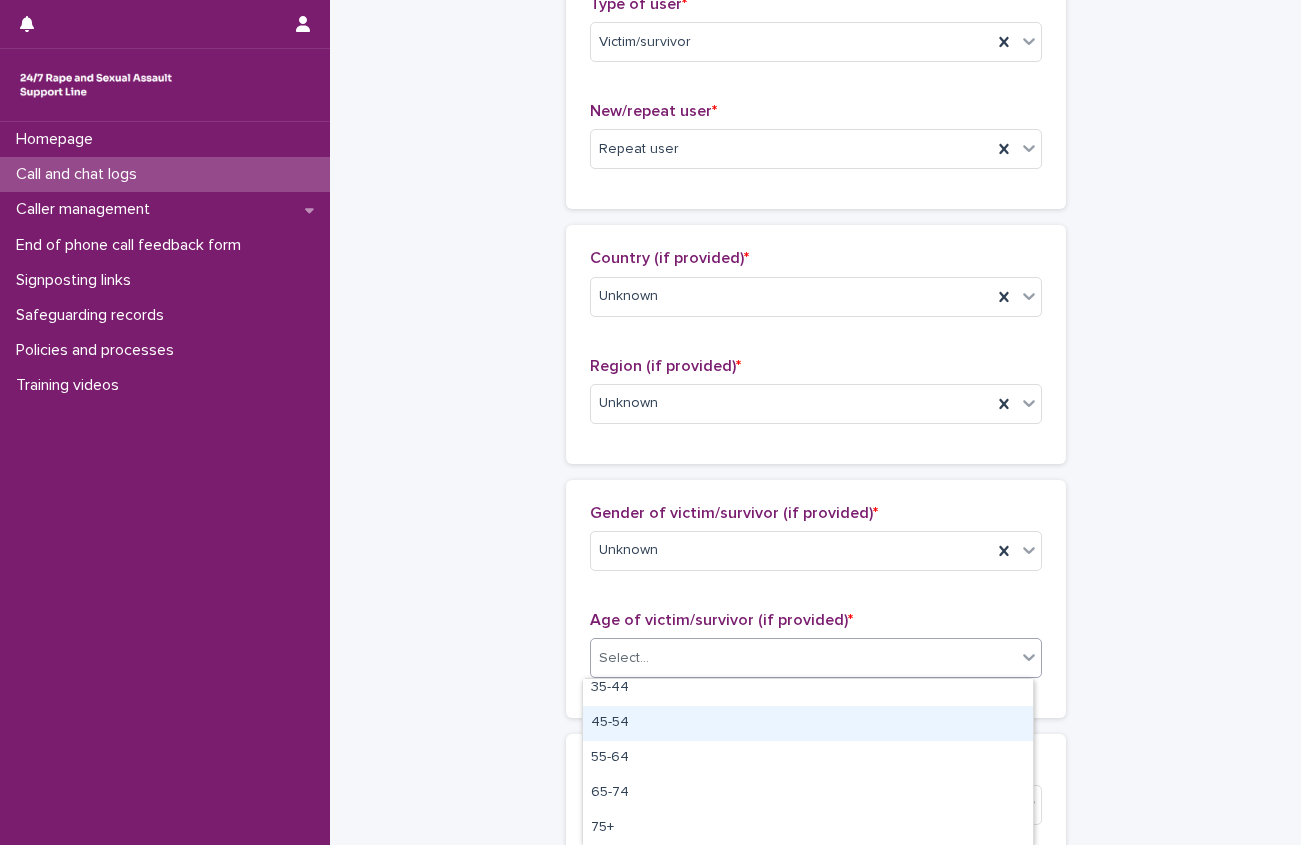click on "45-54" at bounding box center (808, 723) 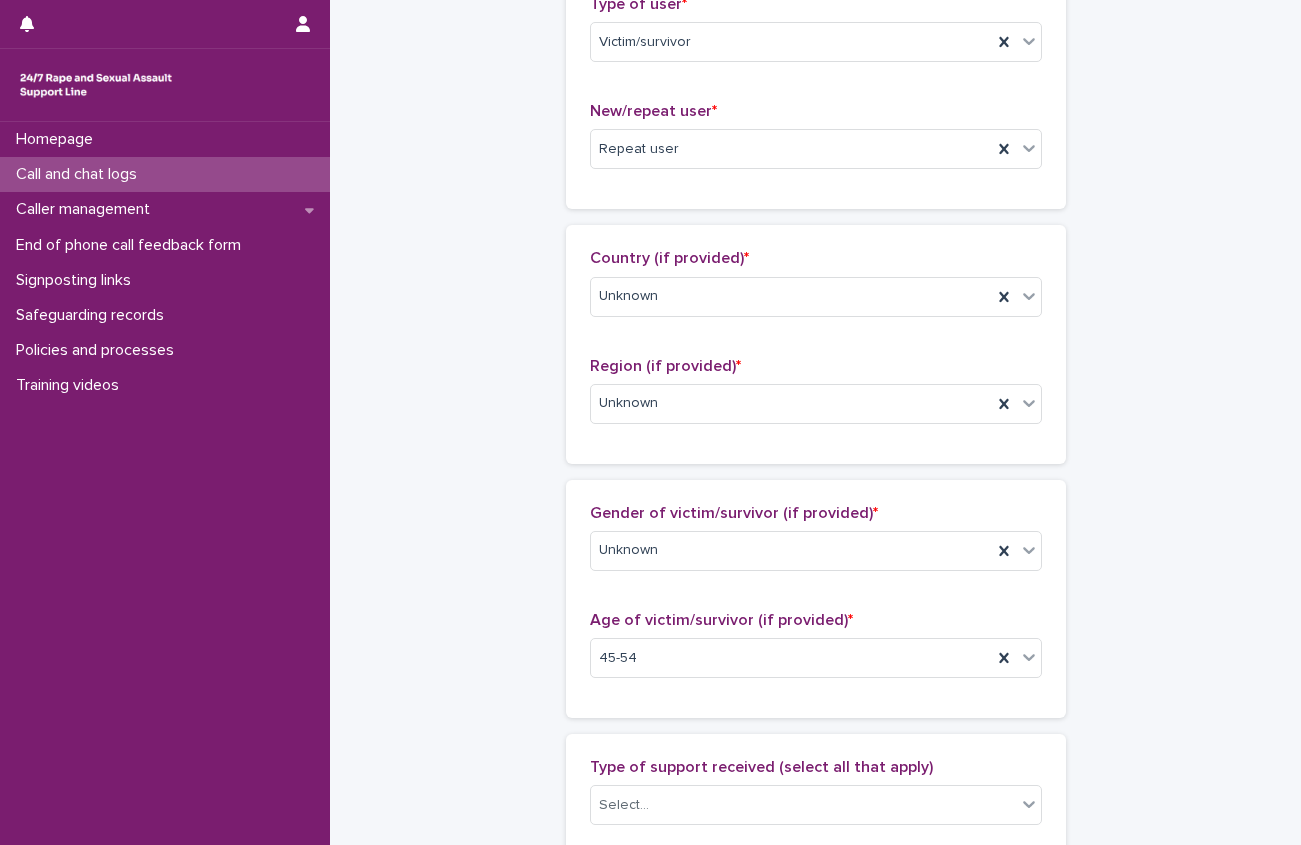 click on "**********" at bounding box center [815, 584] 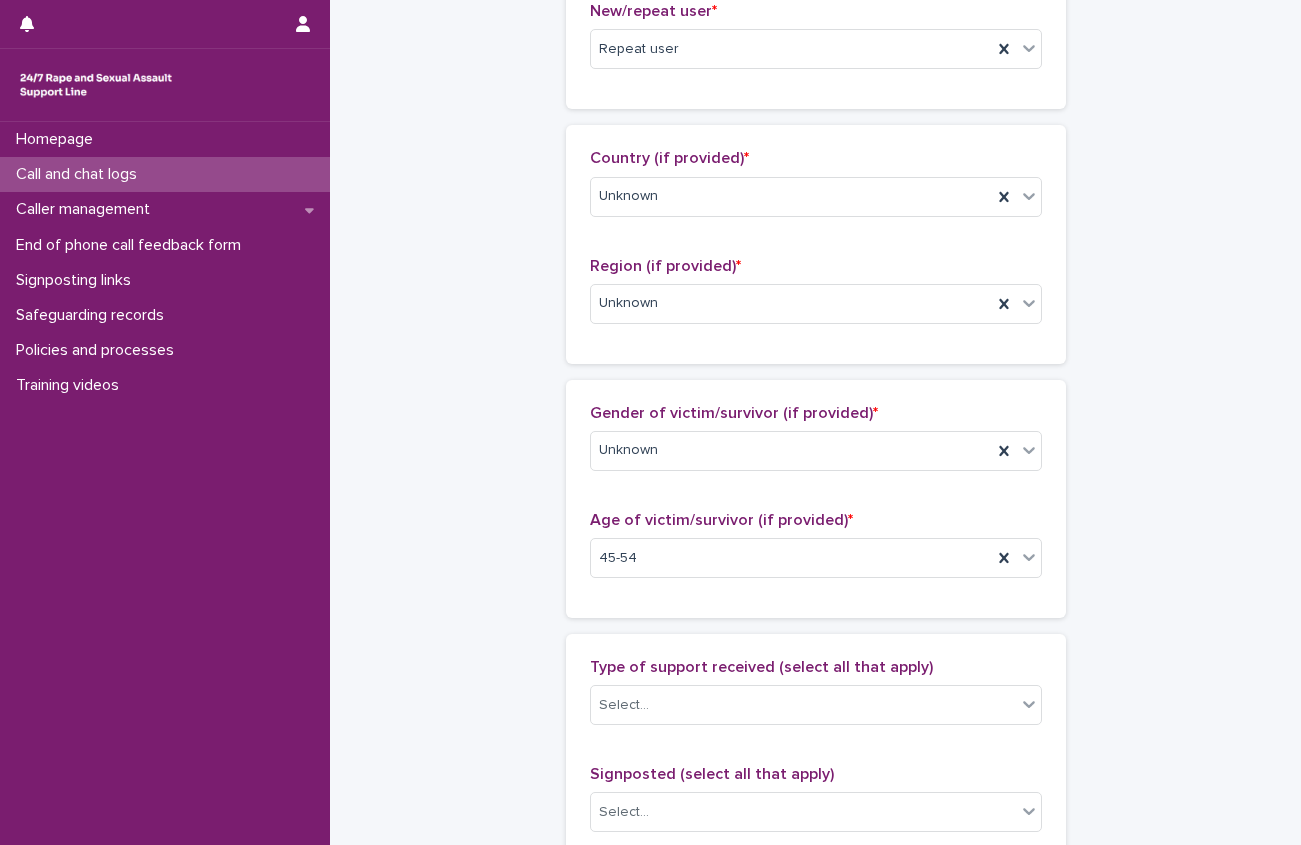scroll, scrollTop: 700, scrollLeft: 0, axis: vertical 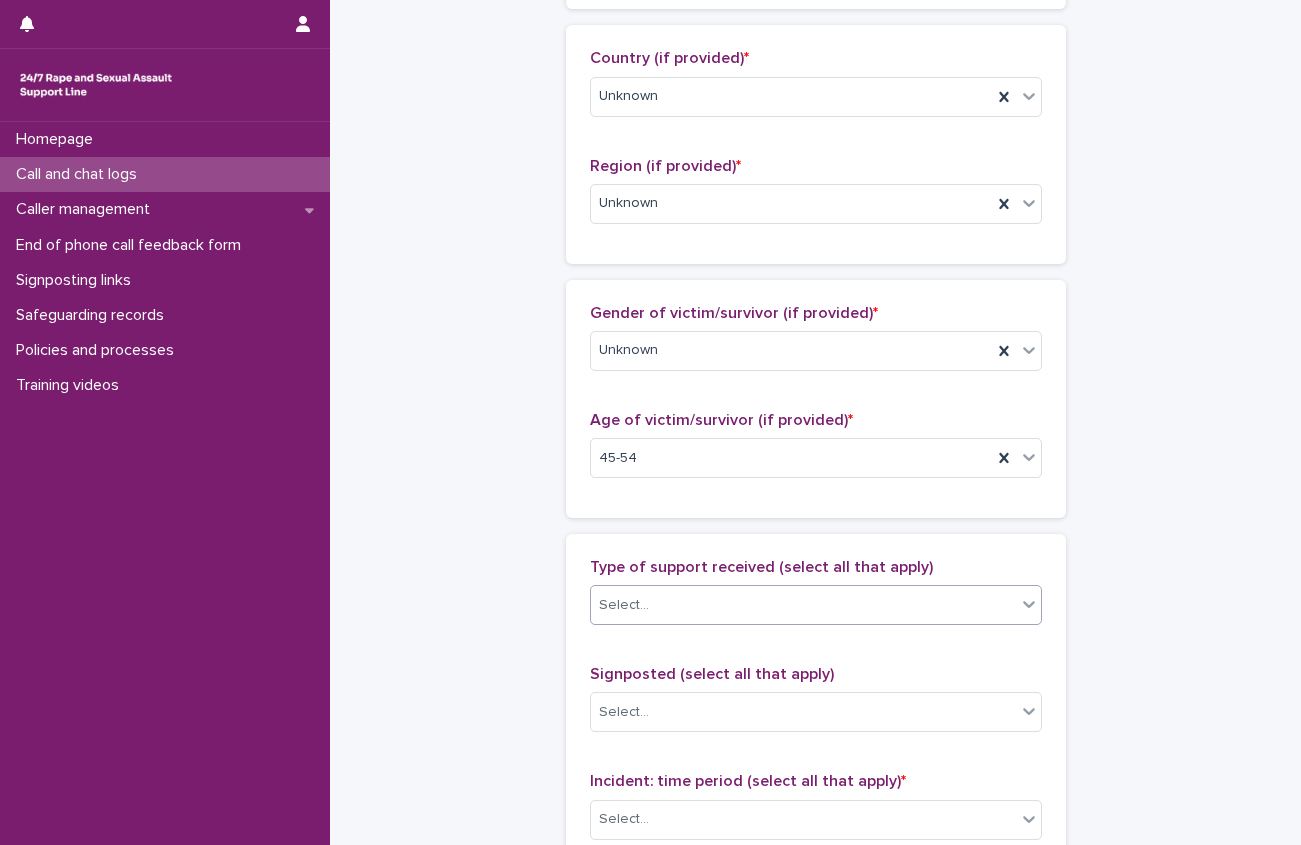 click on "Select..." at bounding box center [816, 605] 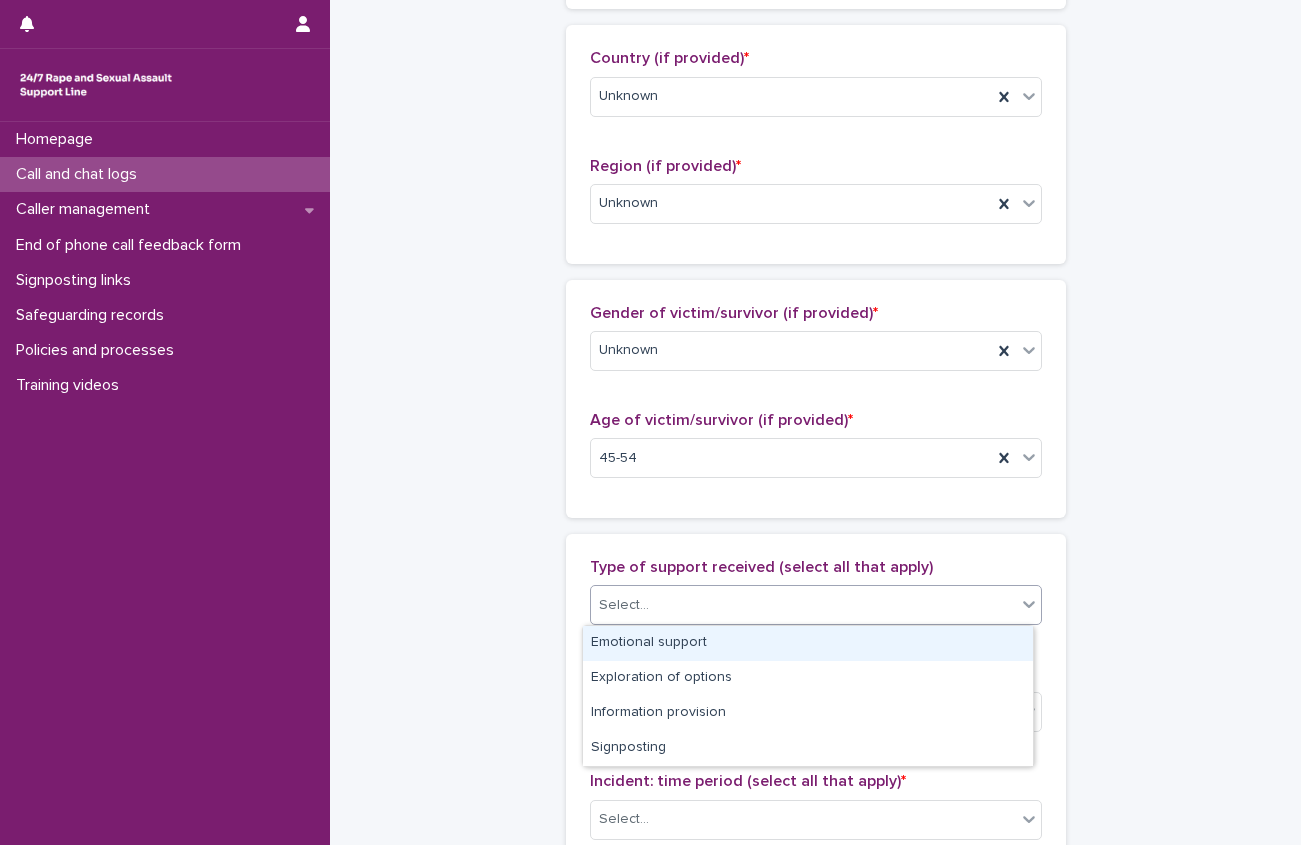 click on "Emotional support" at bounding box center (808, 643) 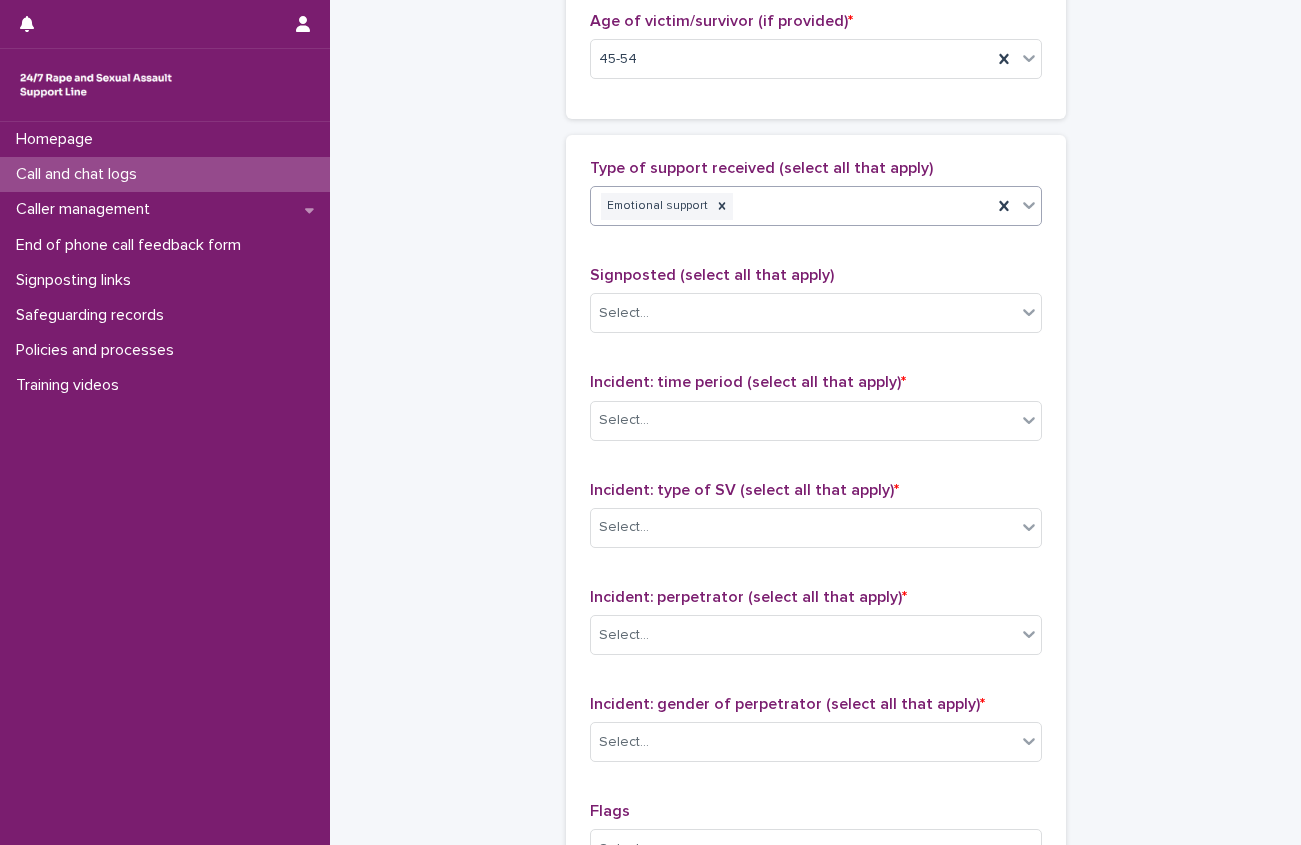 scroll, scrollTop: 1100, scrollLeft: 0, axis: vertical 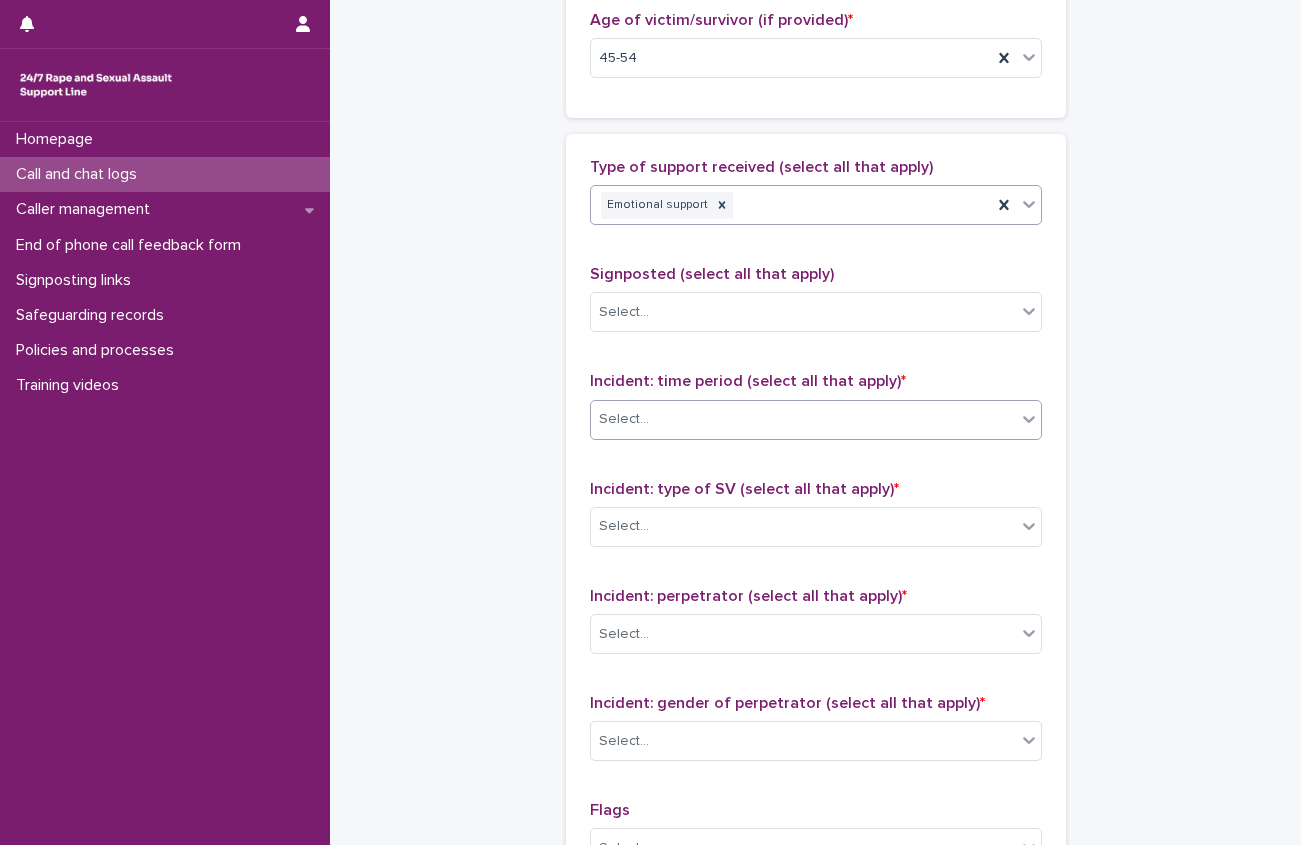 click on "Select..." at bounding box center (803, 419) 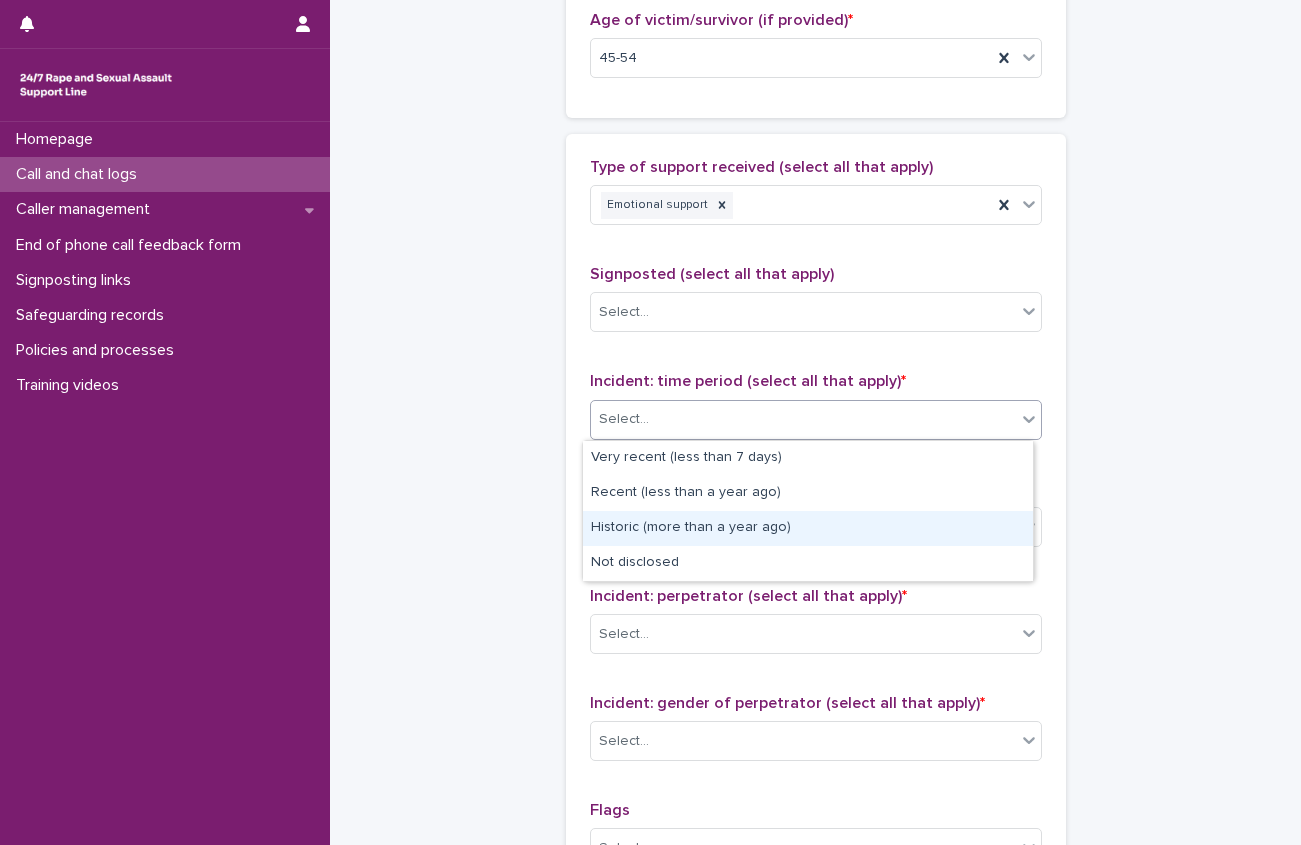click on "Historic (more than a year ago)" at bounding box center [808, 528] 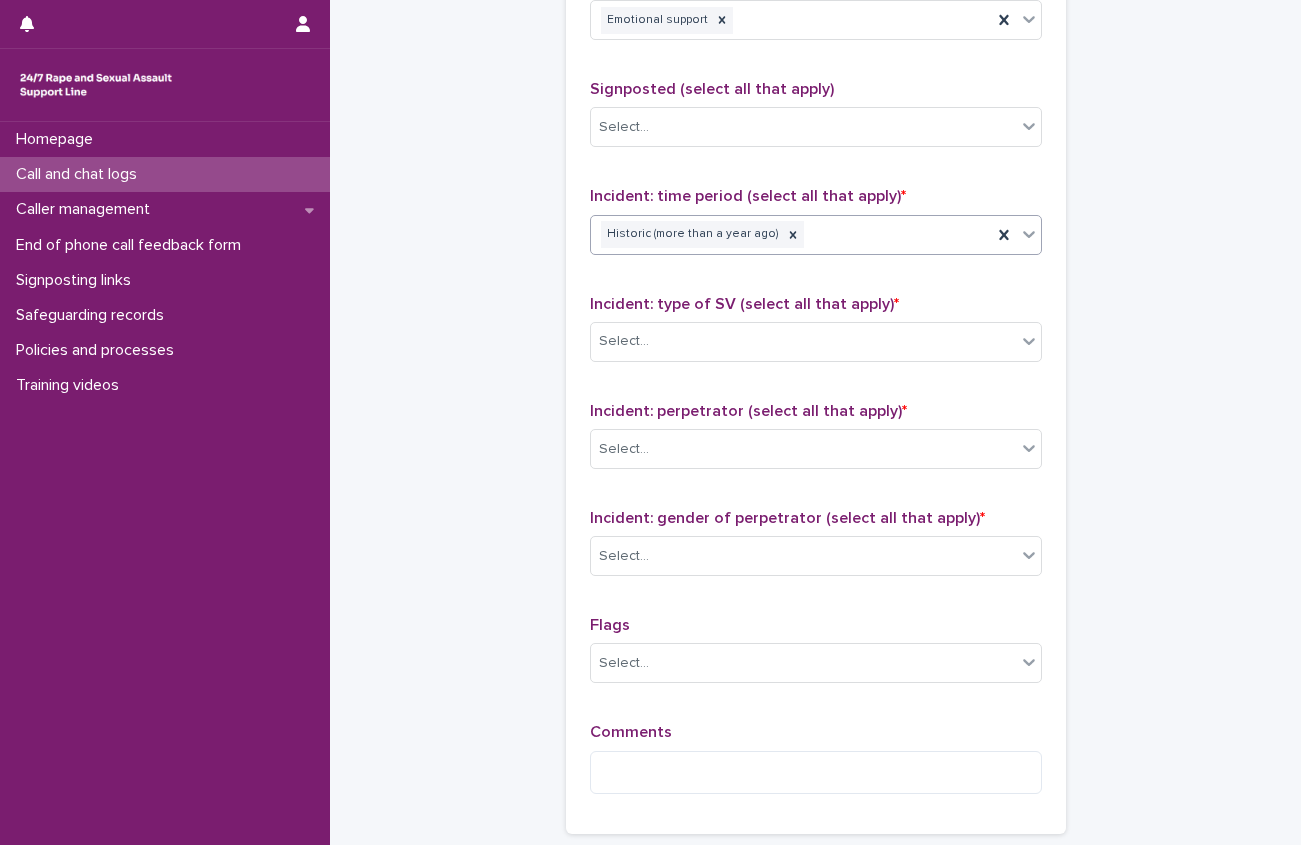 scroll, scrollTop: 1300, scrollLeft: 0, axis: vertical 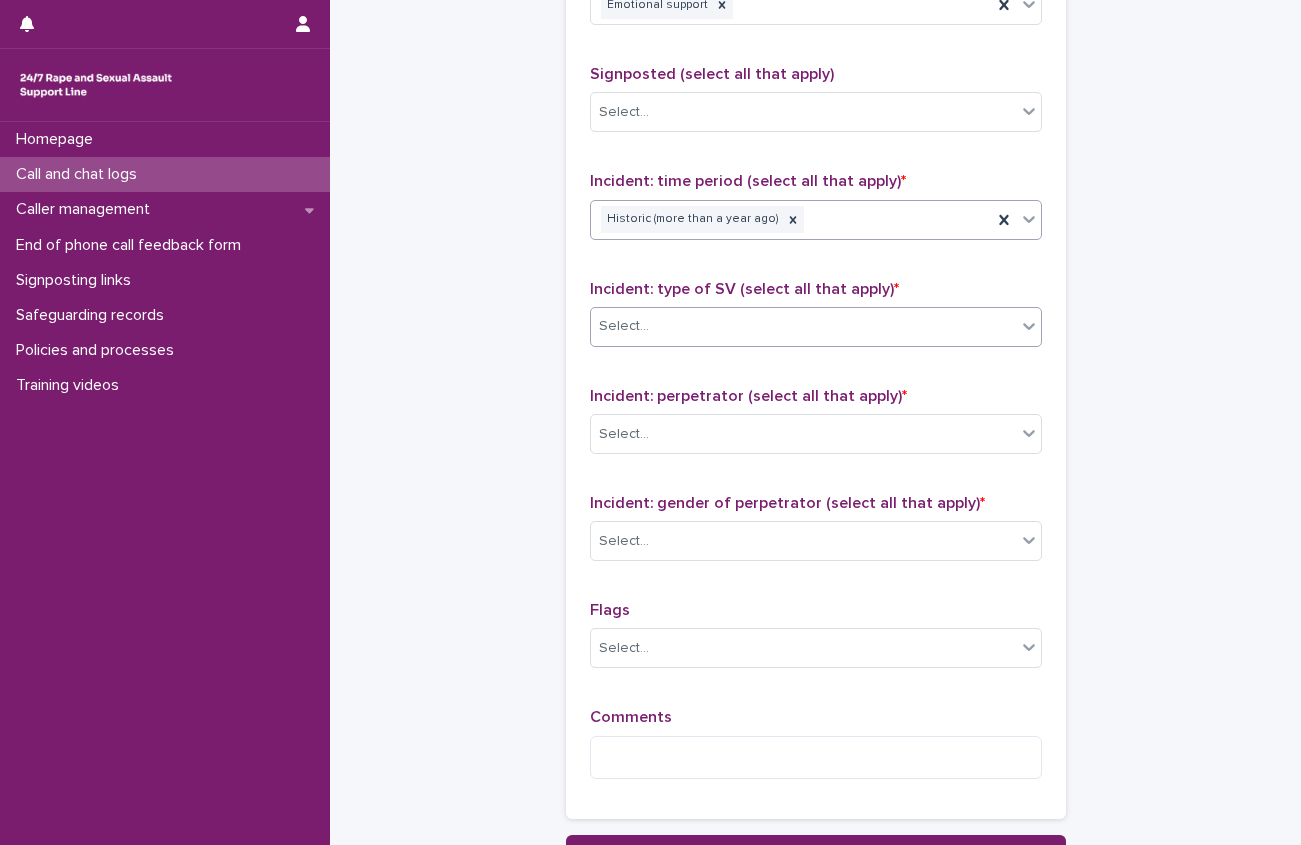 click on "Select..." at bounding box center [803, 326] 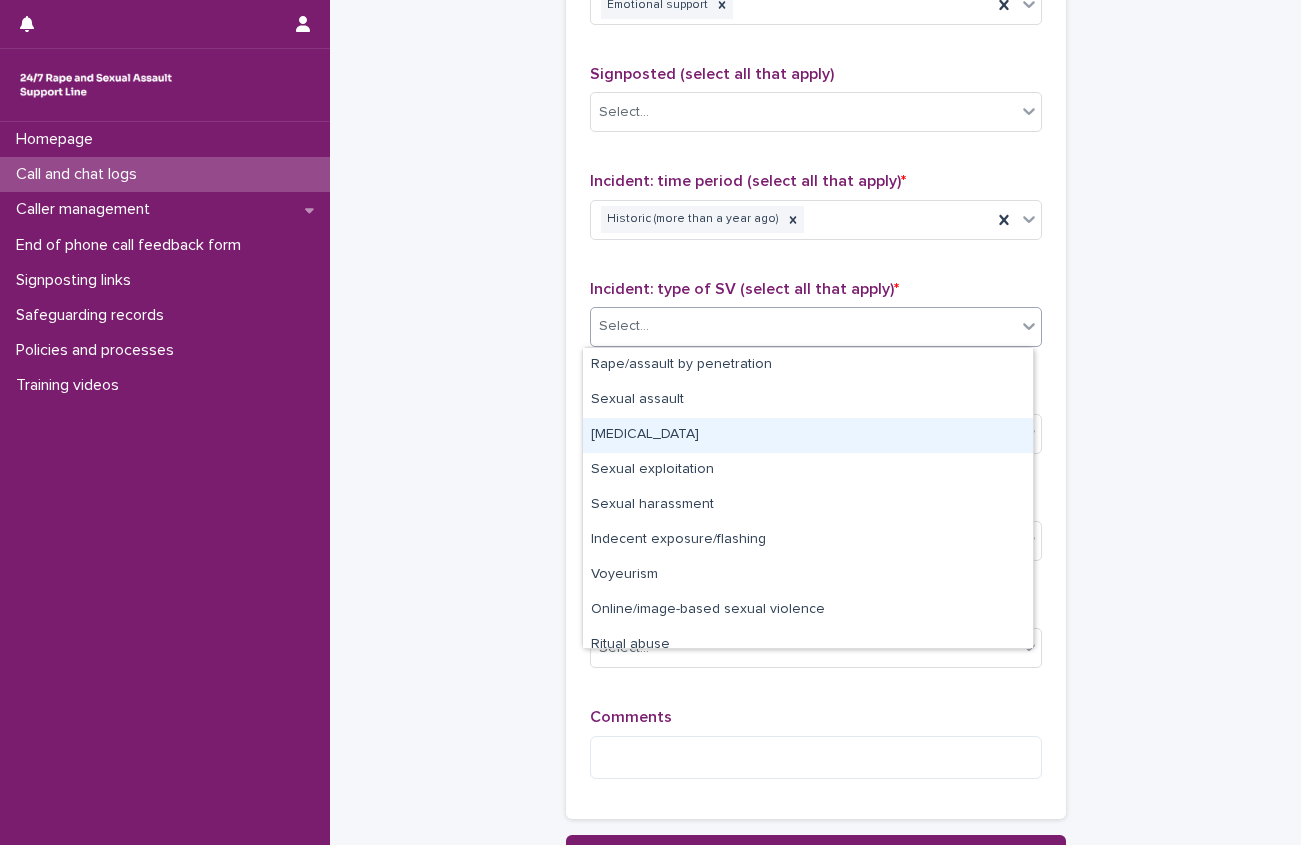 click on "[MEDICAL_DATA]" at bounding box center [808, 435] 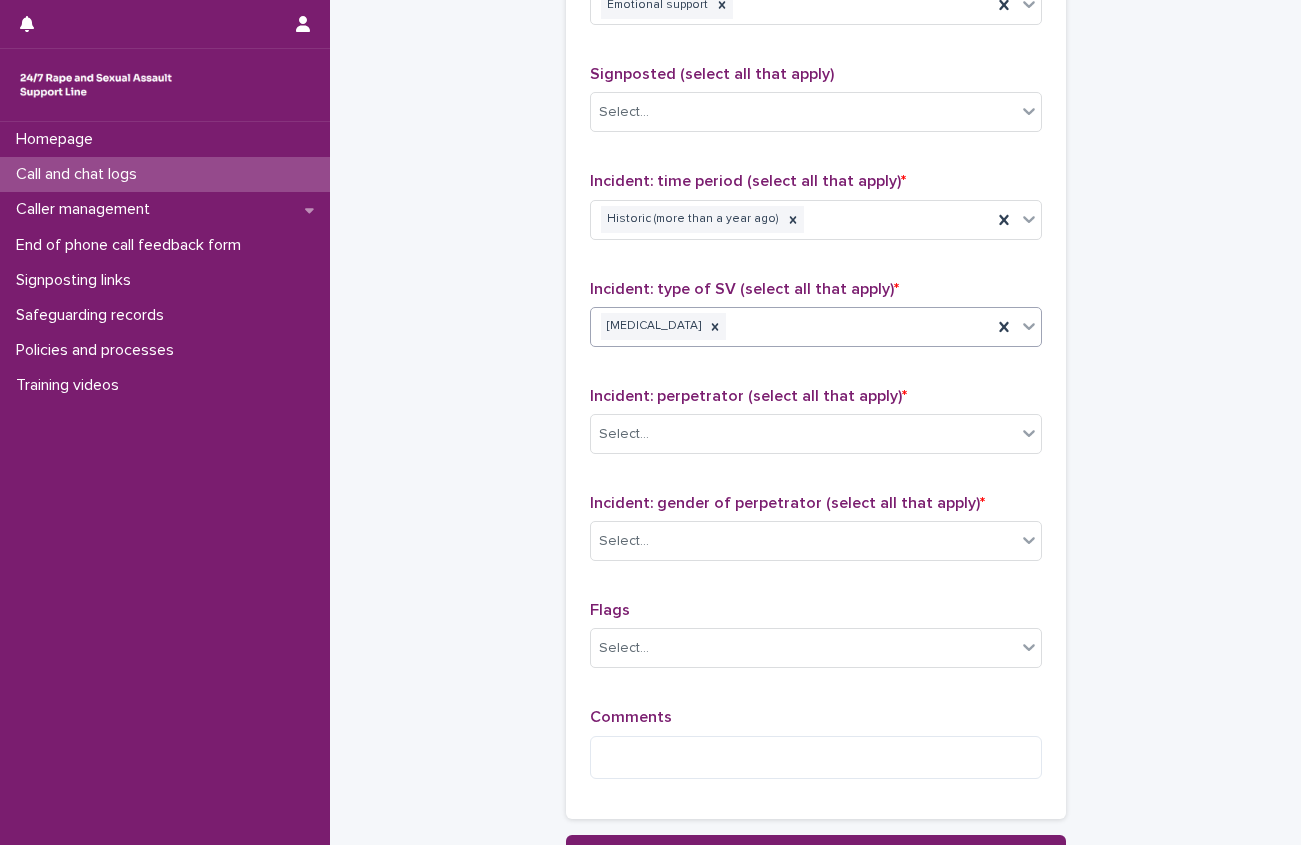 click on "[MEDICAL_DATA]" at bounding box center (791, 326) 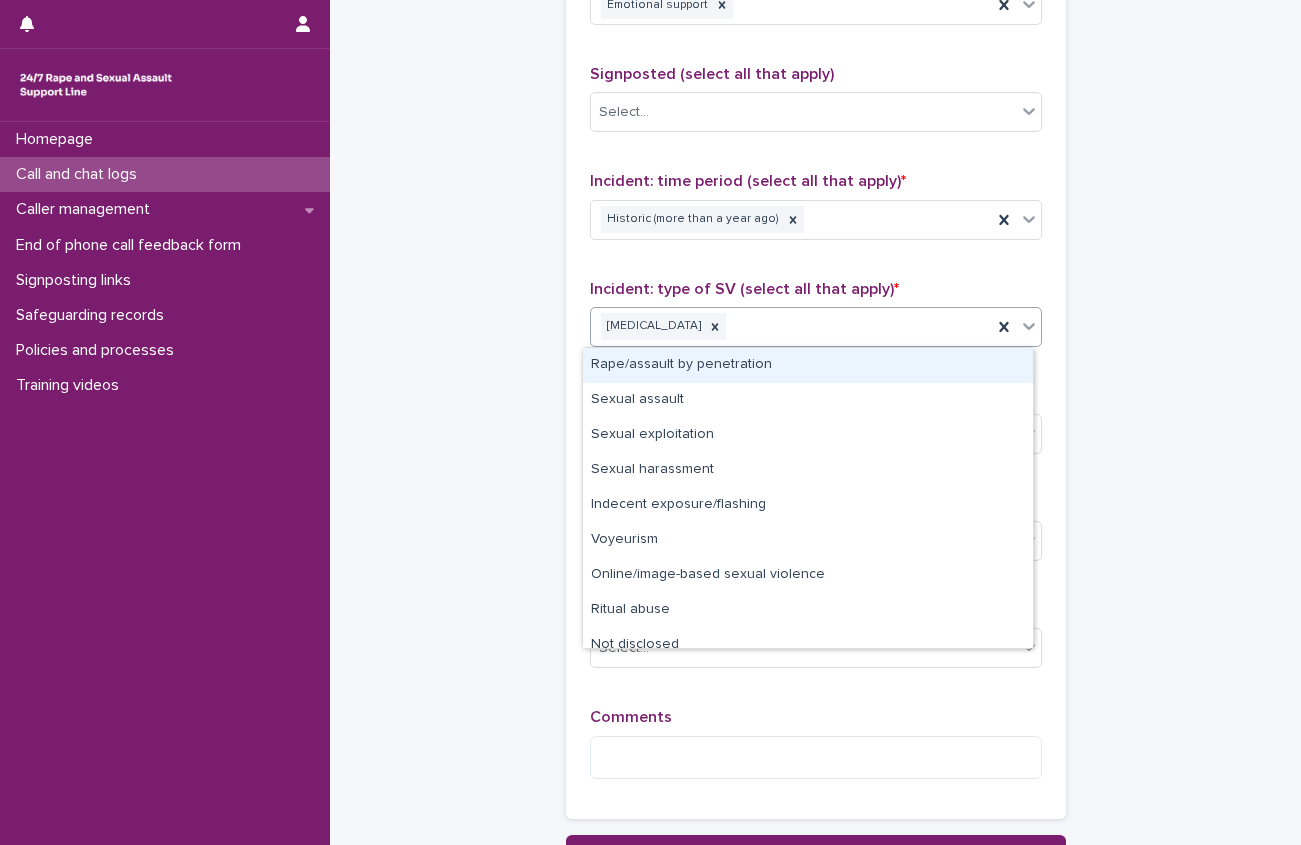 click on "Rape/assault by penetration" at bounding box center [808, 365] 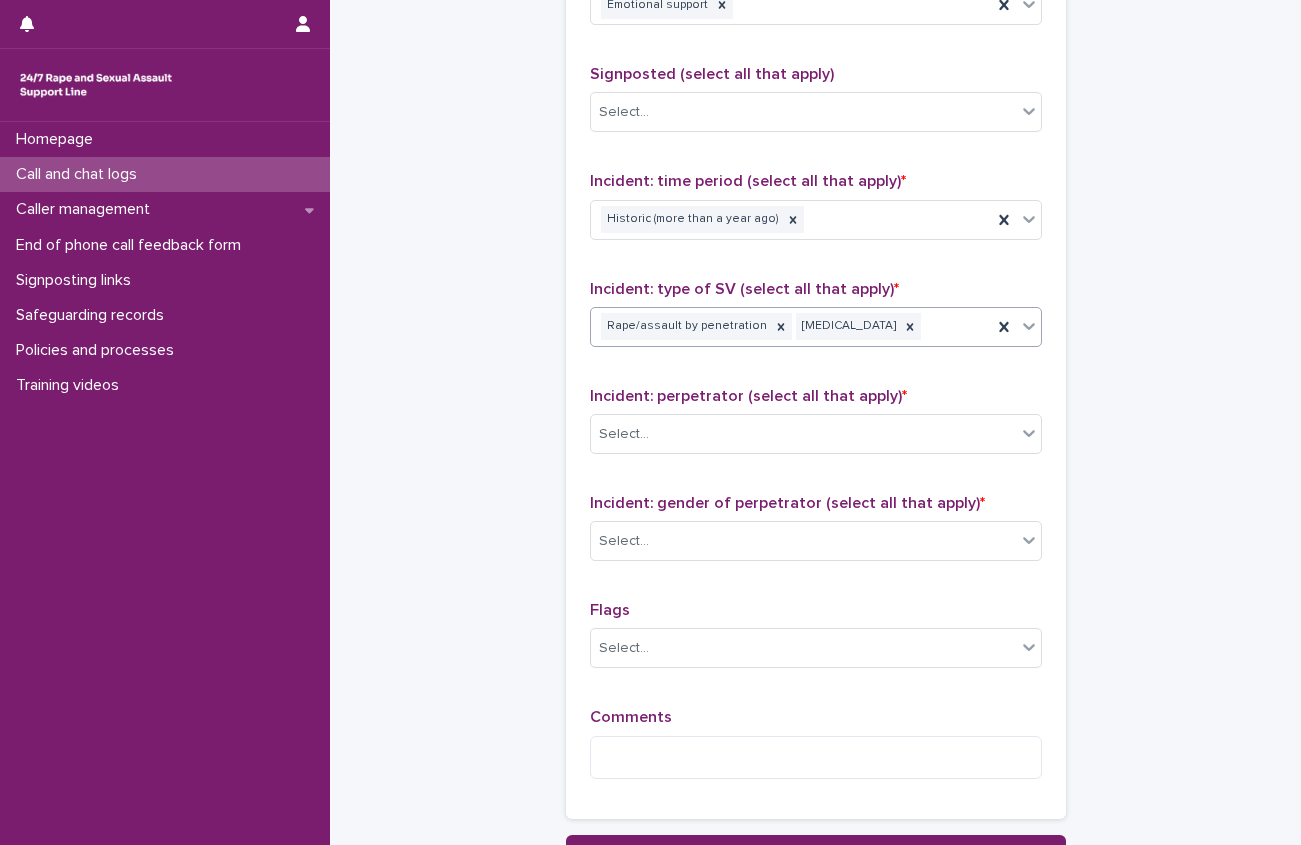 click on "Rape/assault by penetration [MEDICAL_DATA]" at bounding box center [791, 326] 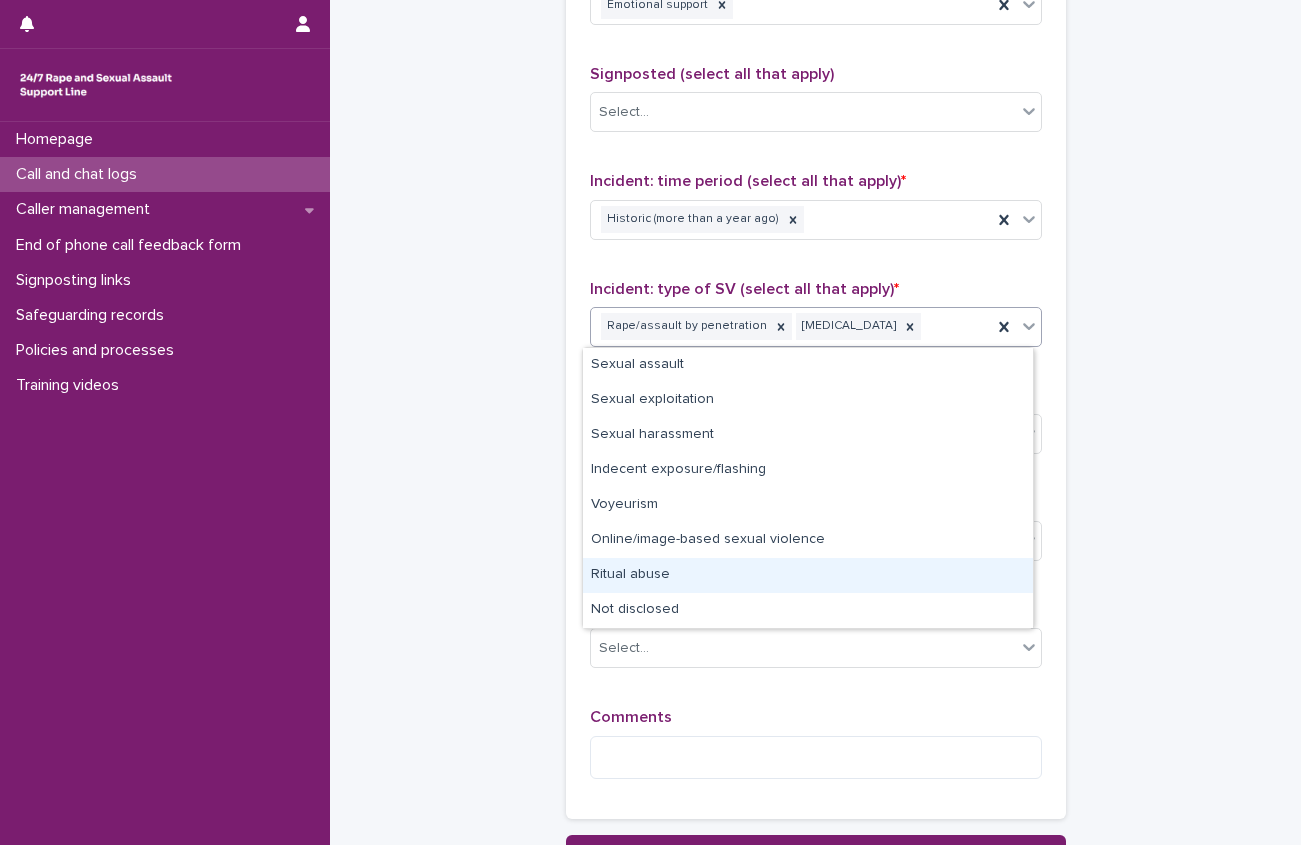 click on "Ritual abuse" at bounding box center (808, 575) 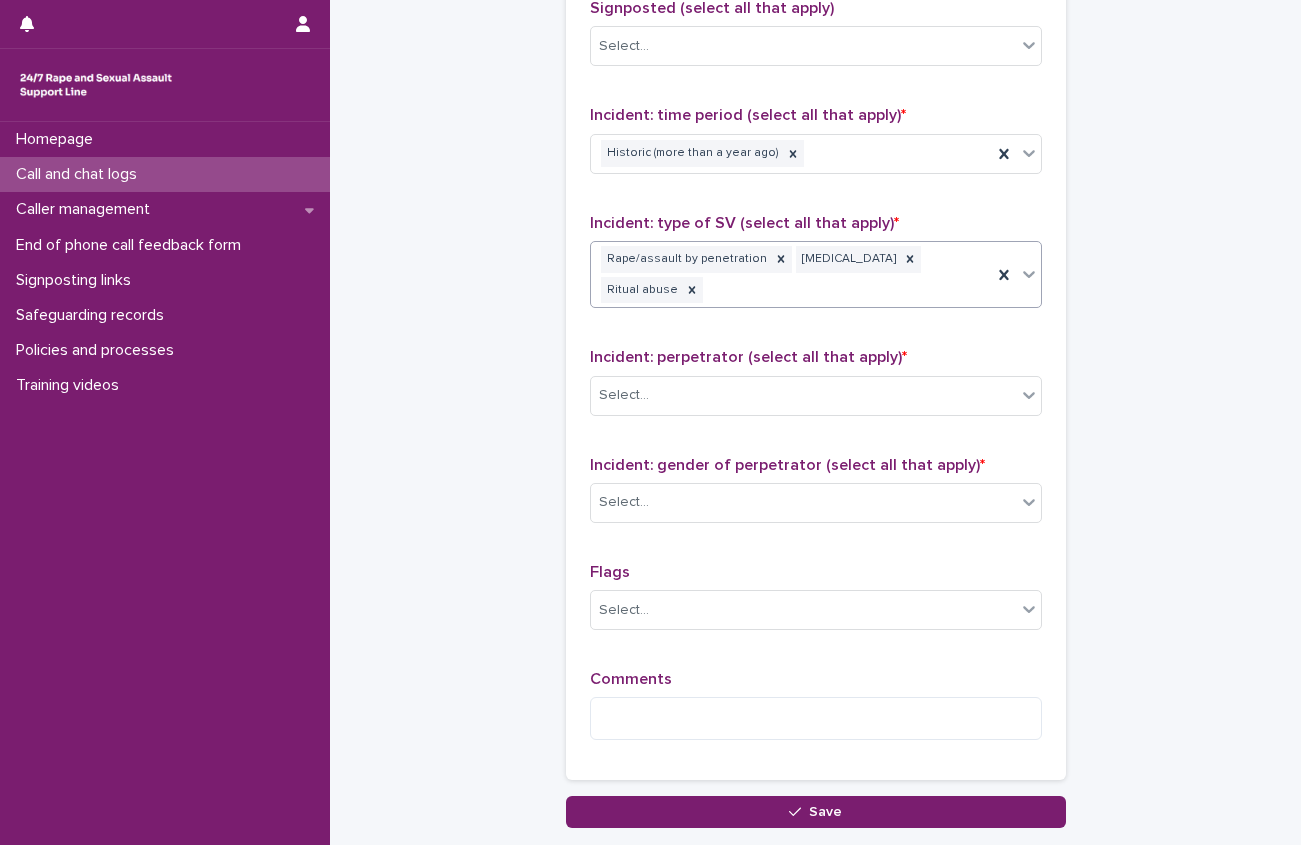 scroll, scrollTop: 1400, scrollLeft: 0, axis: vertical 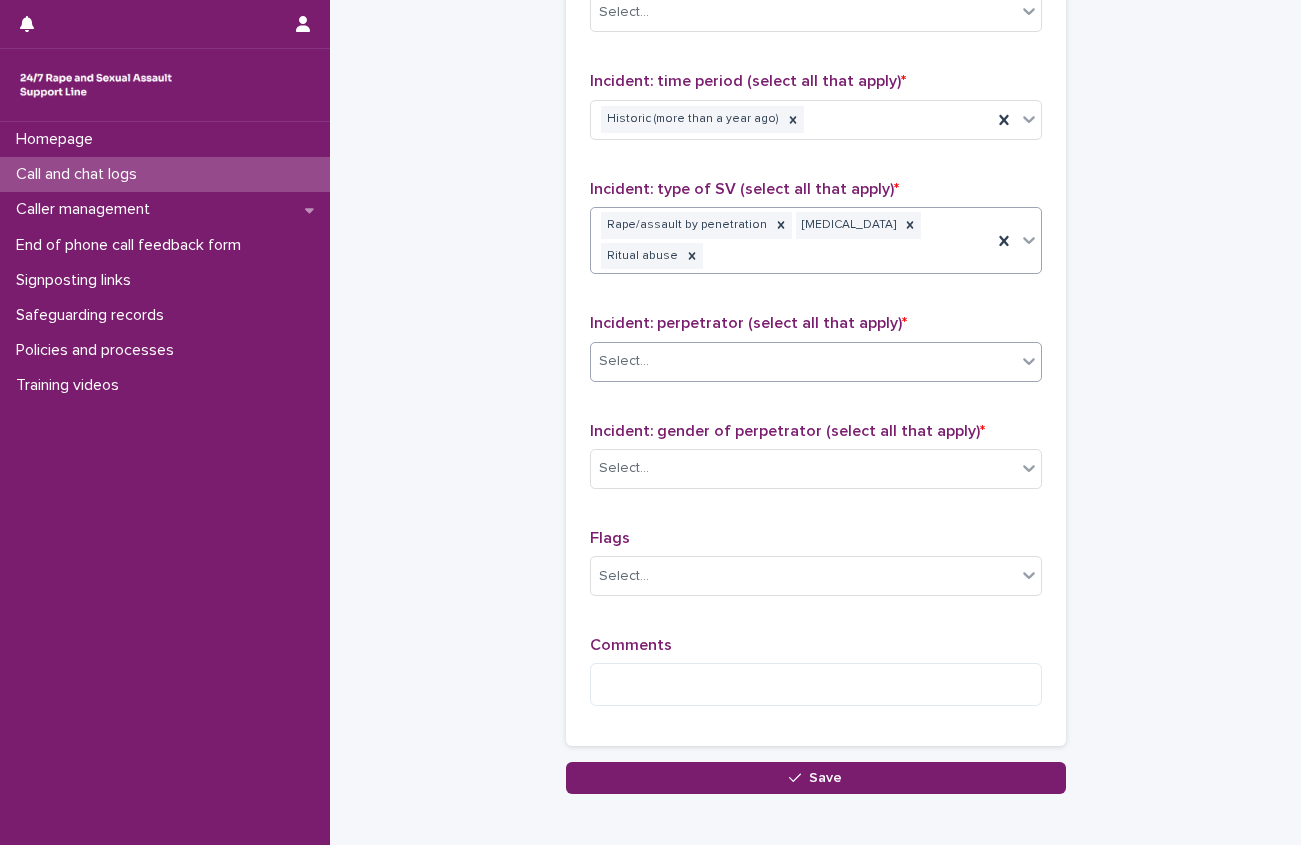 click on "Select..." at bounding box center [624, 361] 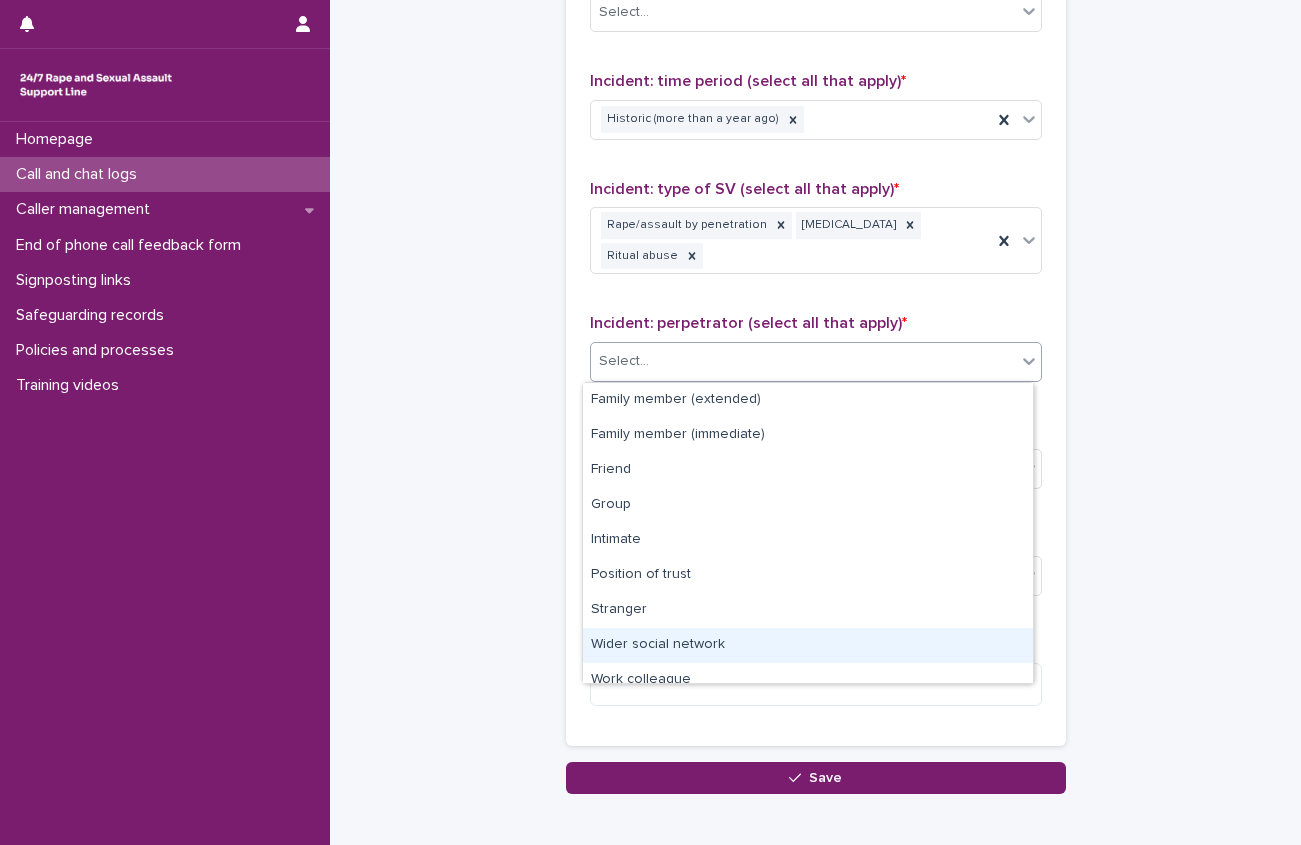 click on "Wider social network" at bounding box center (808, 645) 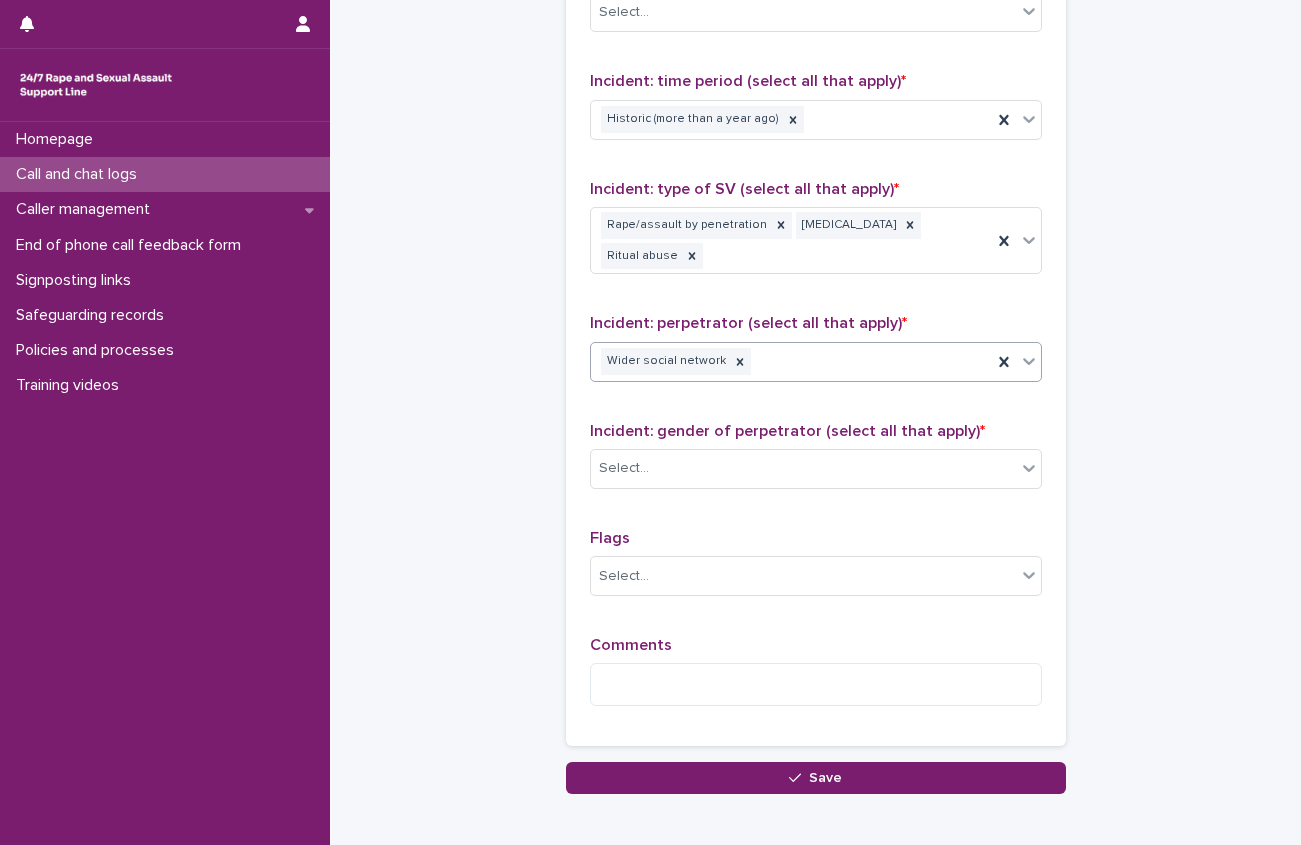 click on "Wider social network" at bounding box center (791, 361) 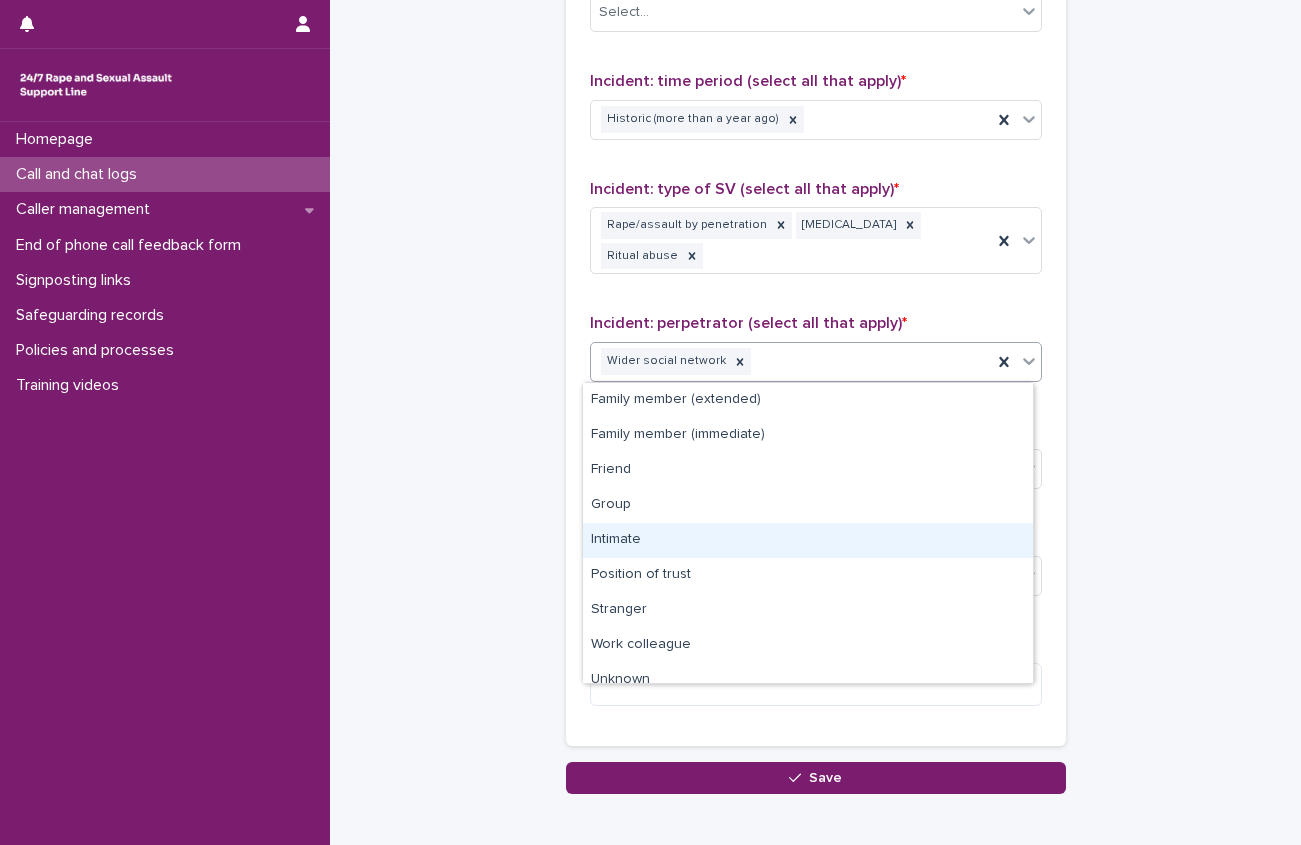 scroll, scrollTop: 50, scrollLeft: 0, axis: vertical 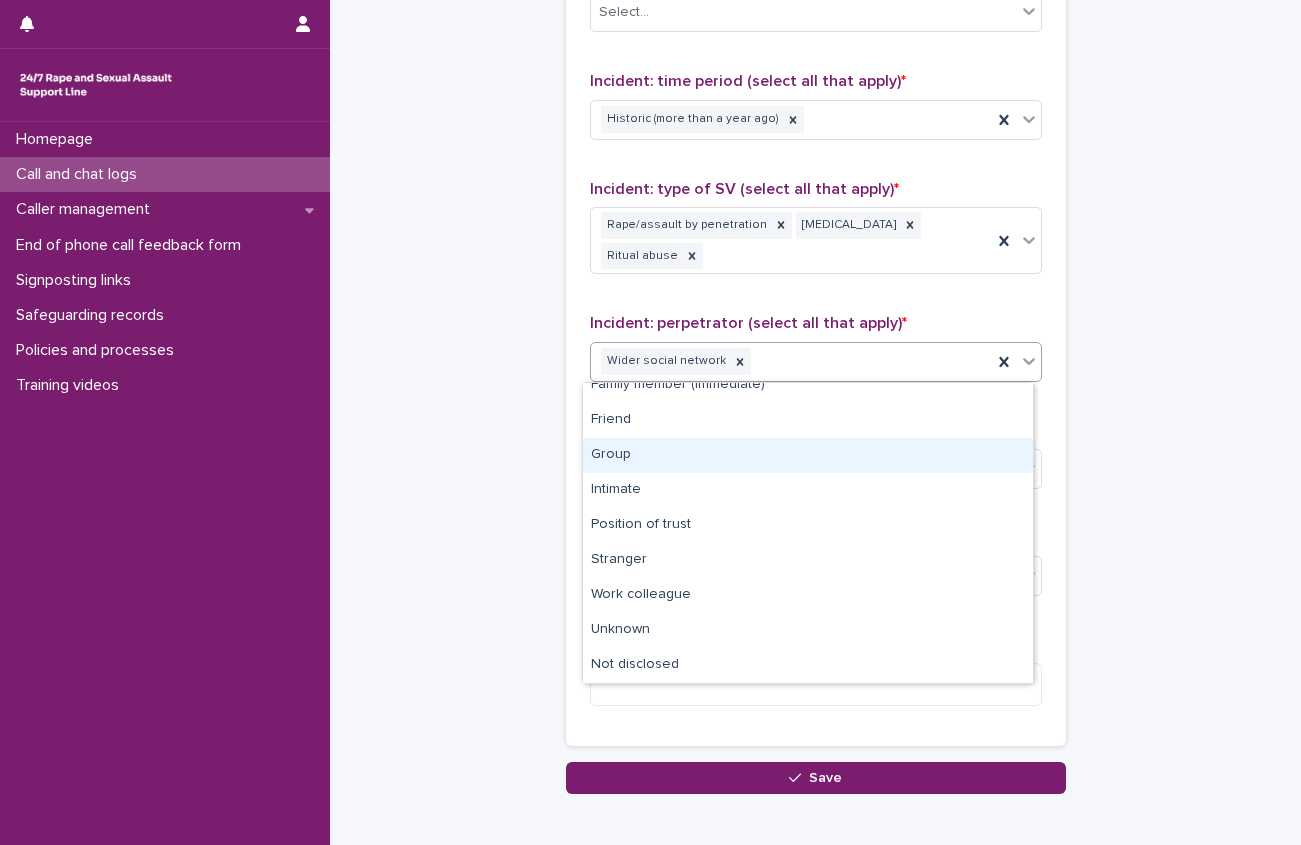 click on "Group" at bounding box center [808, 455] 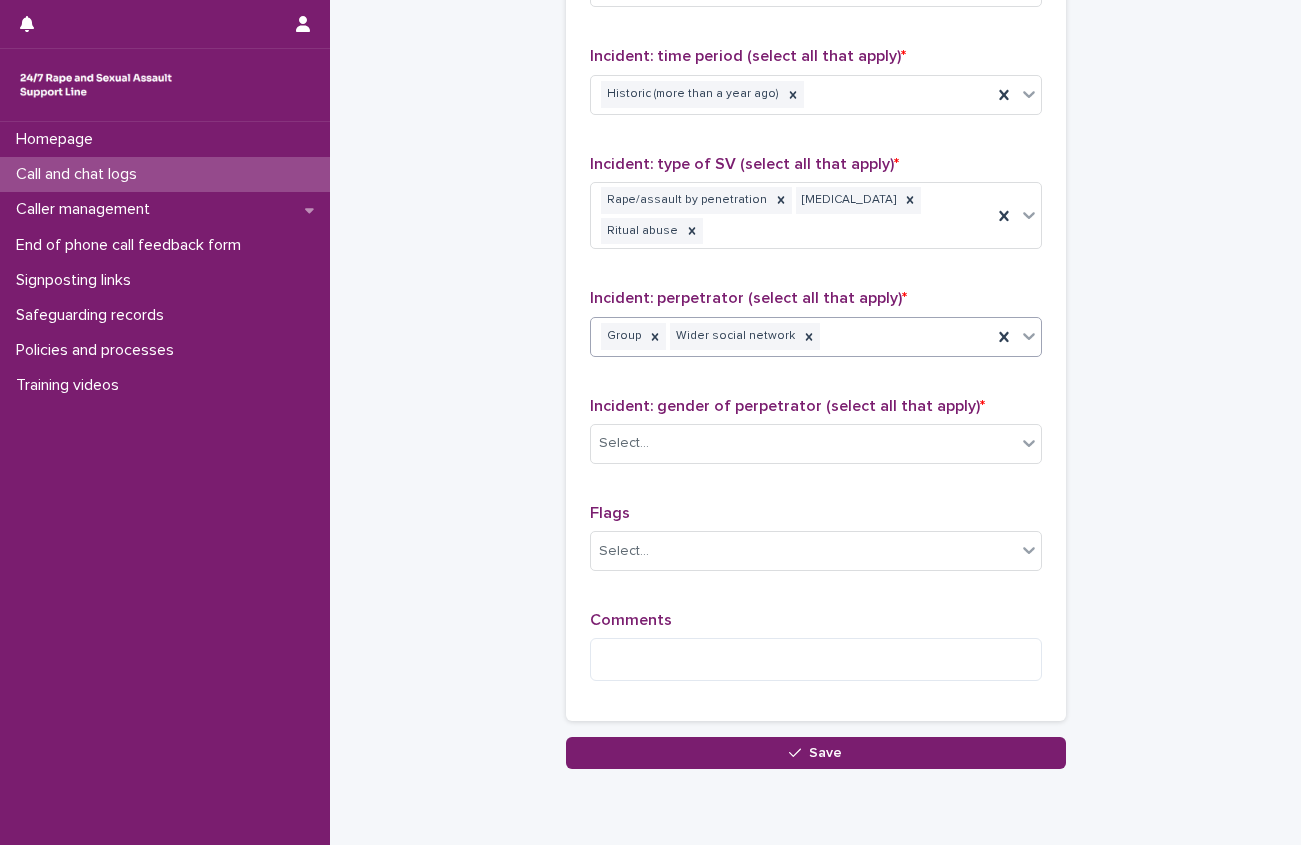 scroll, scrollTop: 1461, scrollLeft: 0, axis: vertical 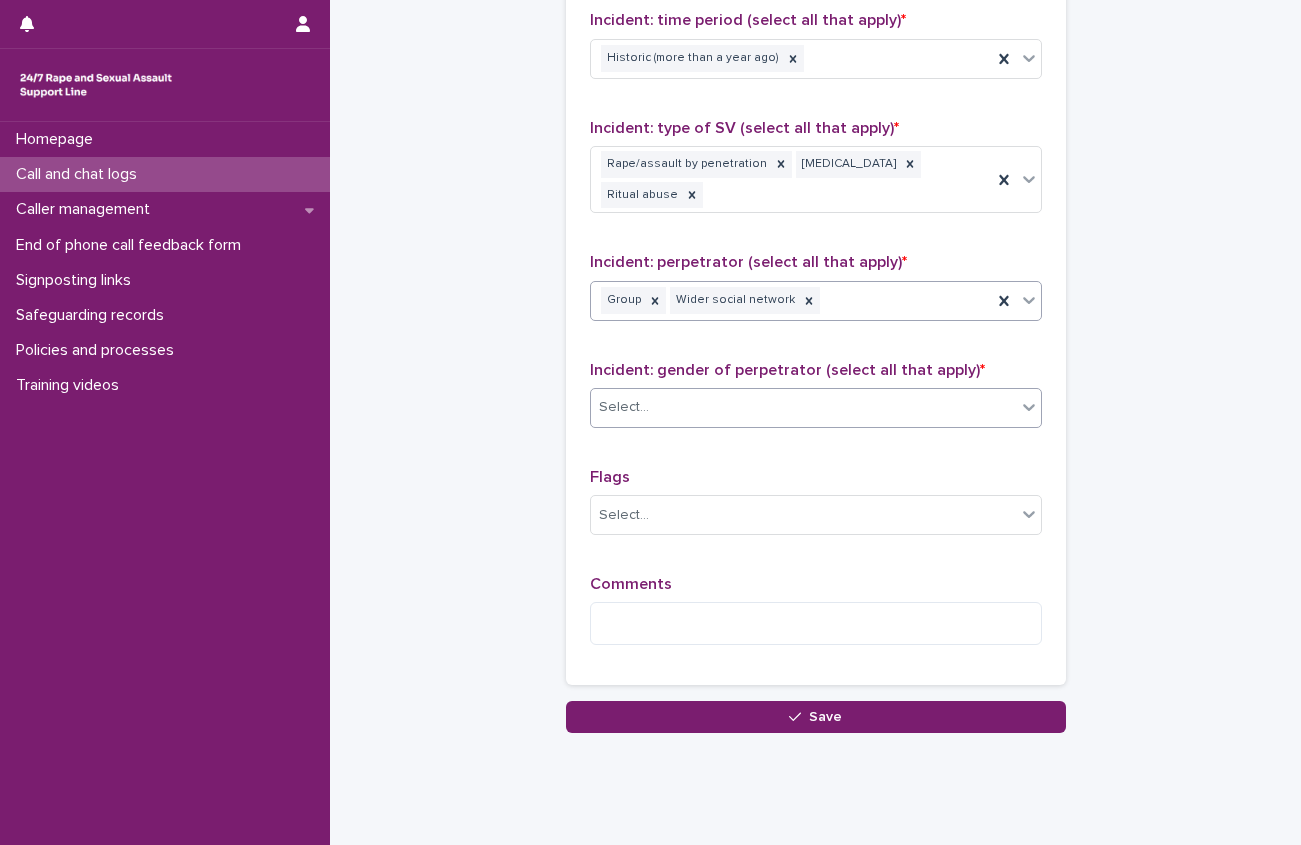 click on "Select..." at bounding box center (803, 407) 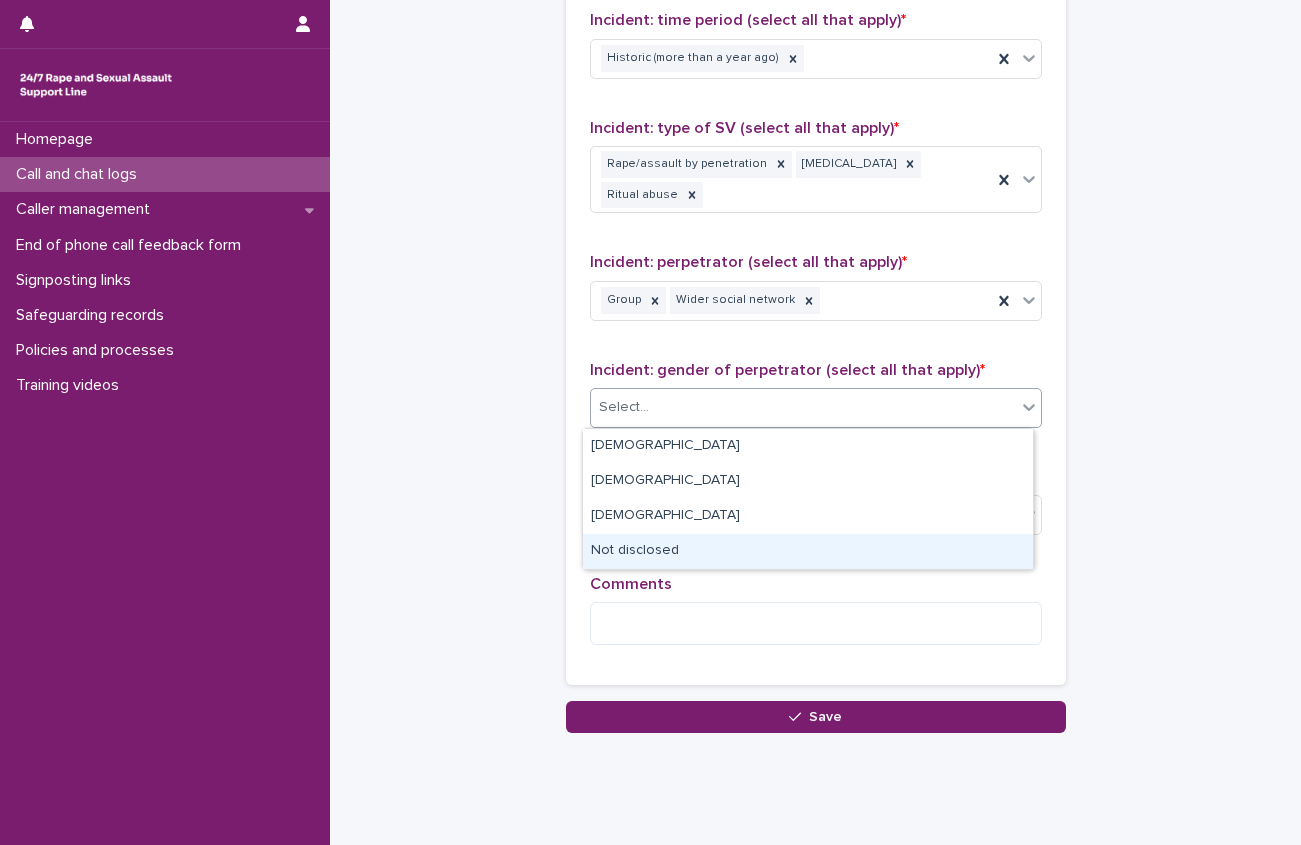 click on "Not disclosed" at bounding box center [808, 551] 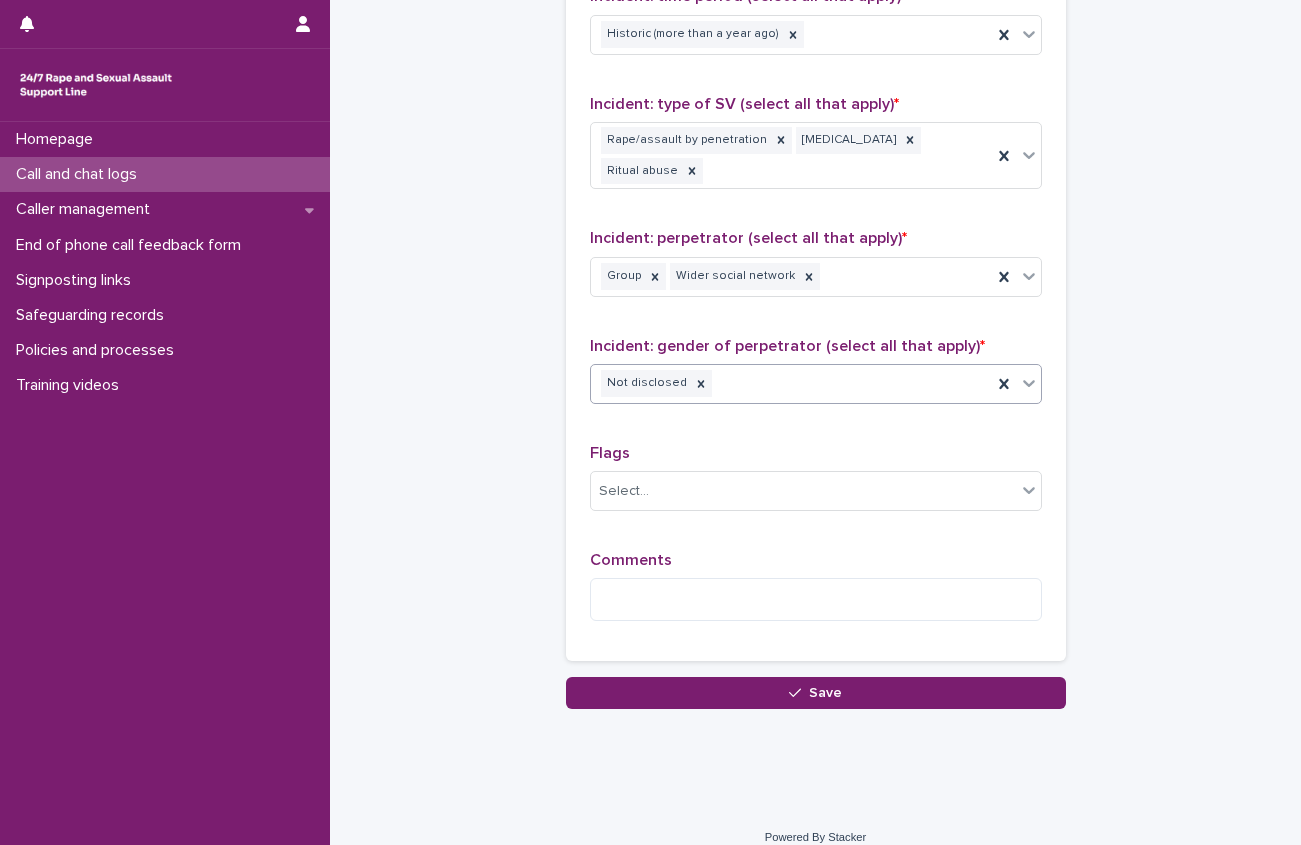 scroll, scrollTop: 1506, scrollLeft: 0, axis: vertical 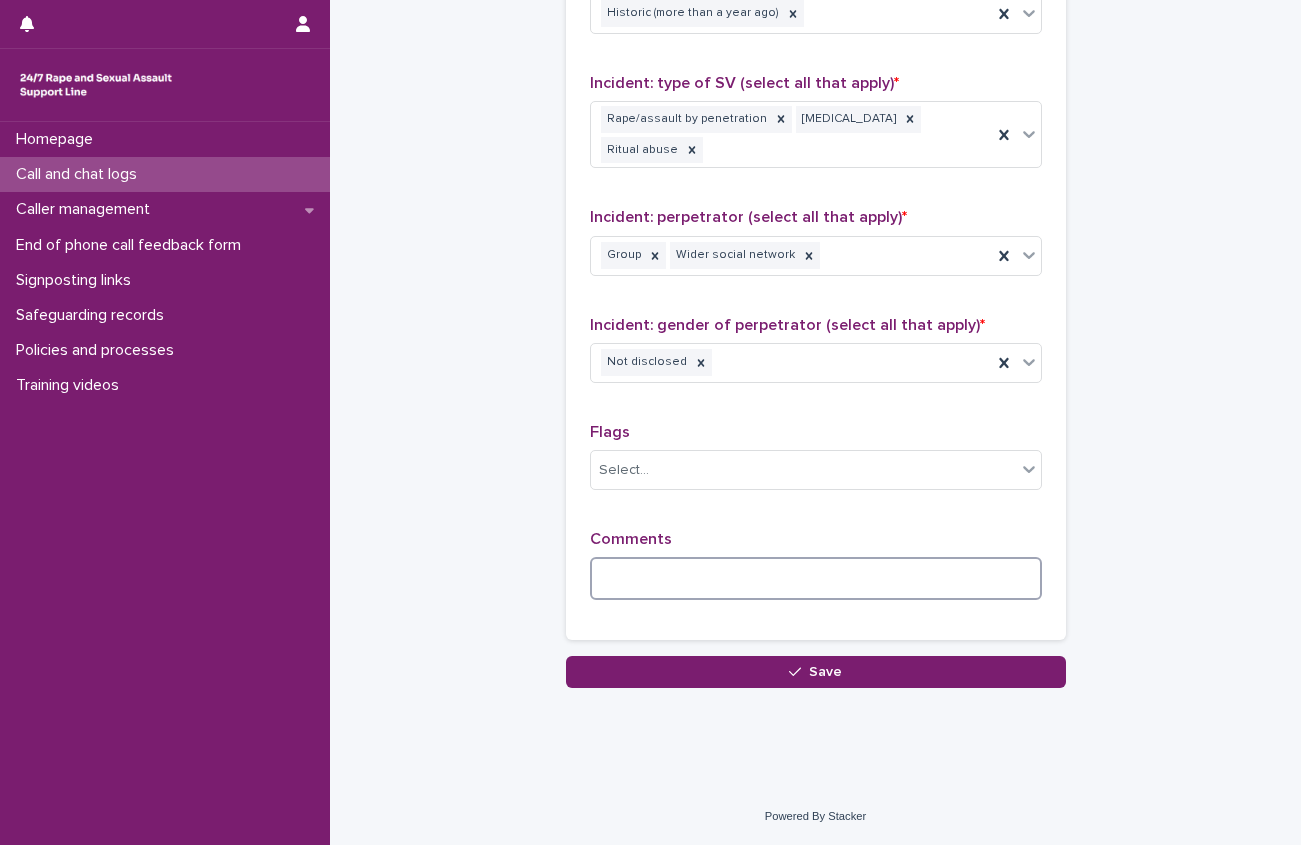 click at bounding box center [816, 578] 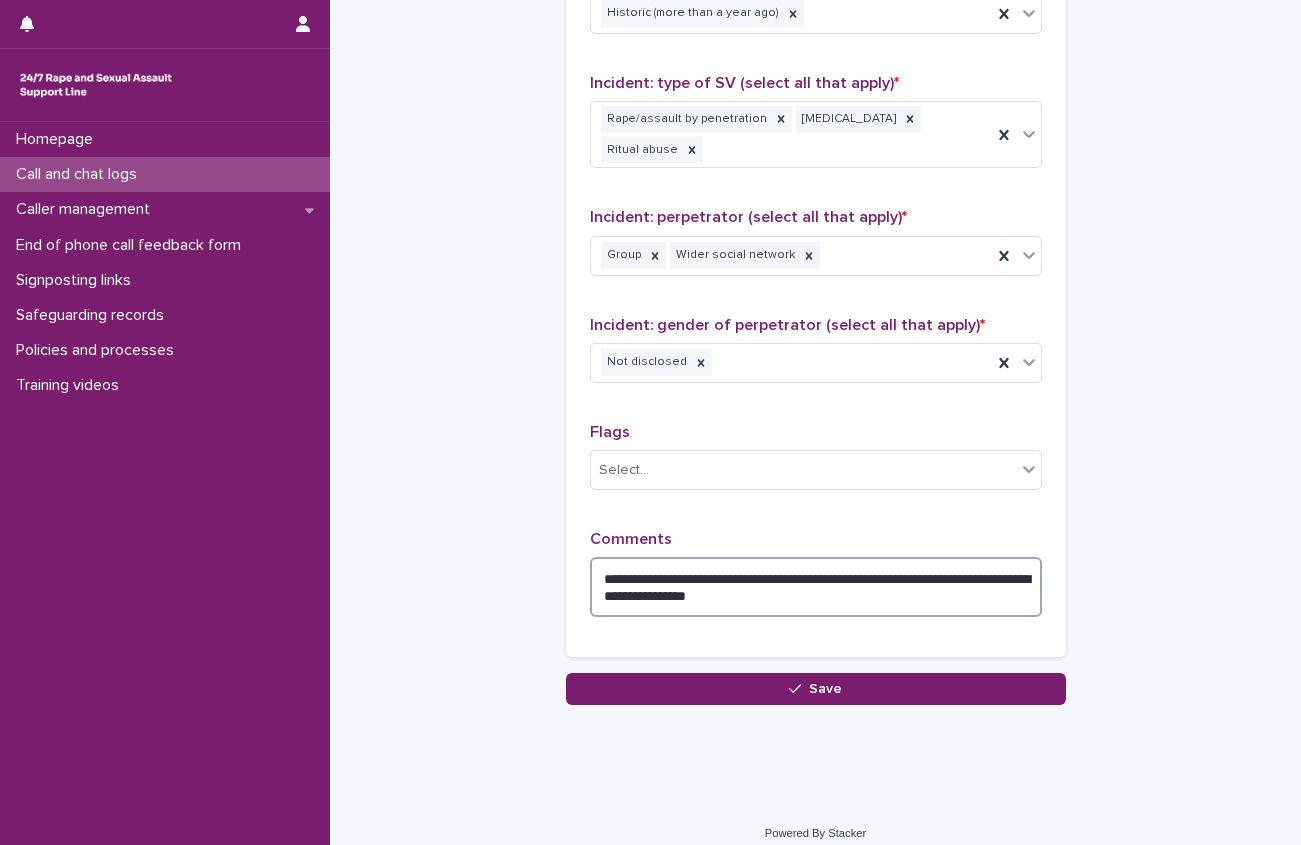 click on "**********" at bounding box center [816, 587] 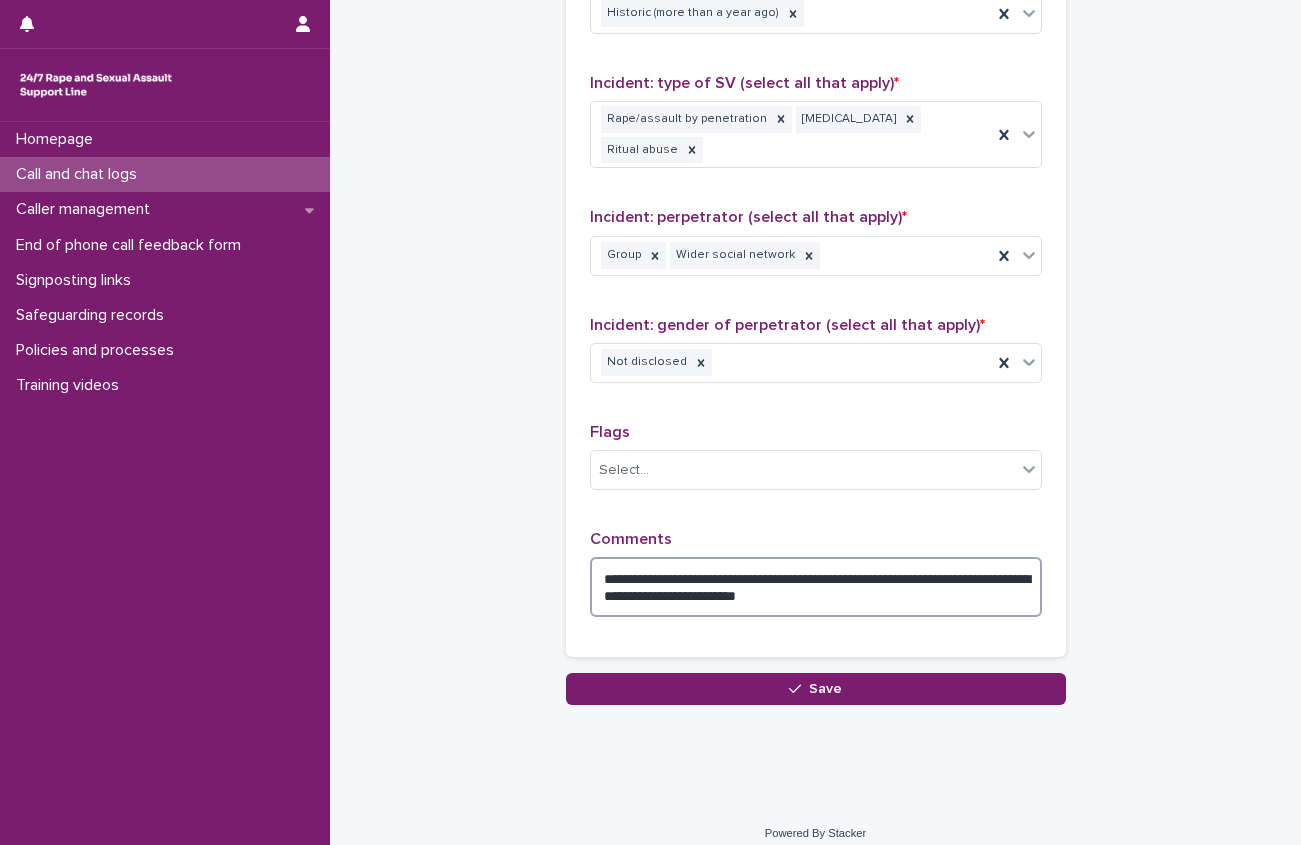 click on "**********" at bounding box center [816, 587] 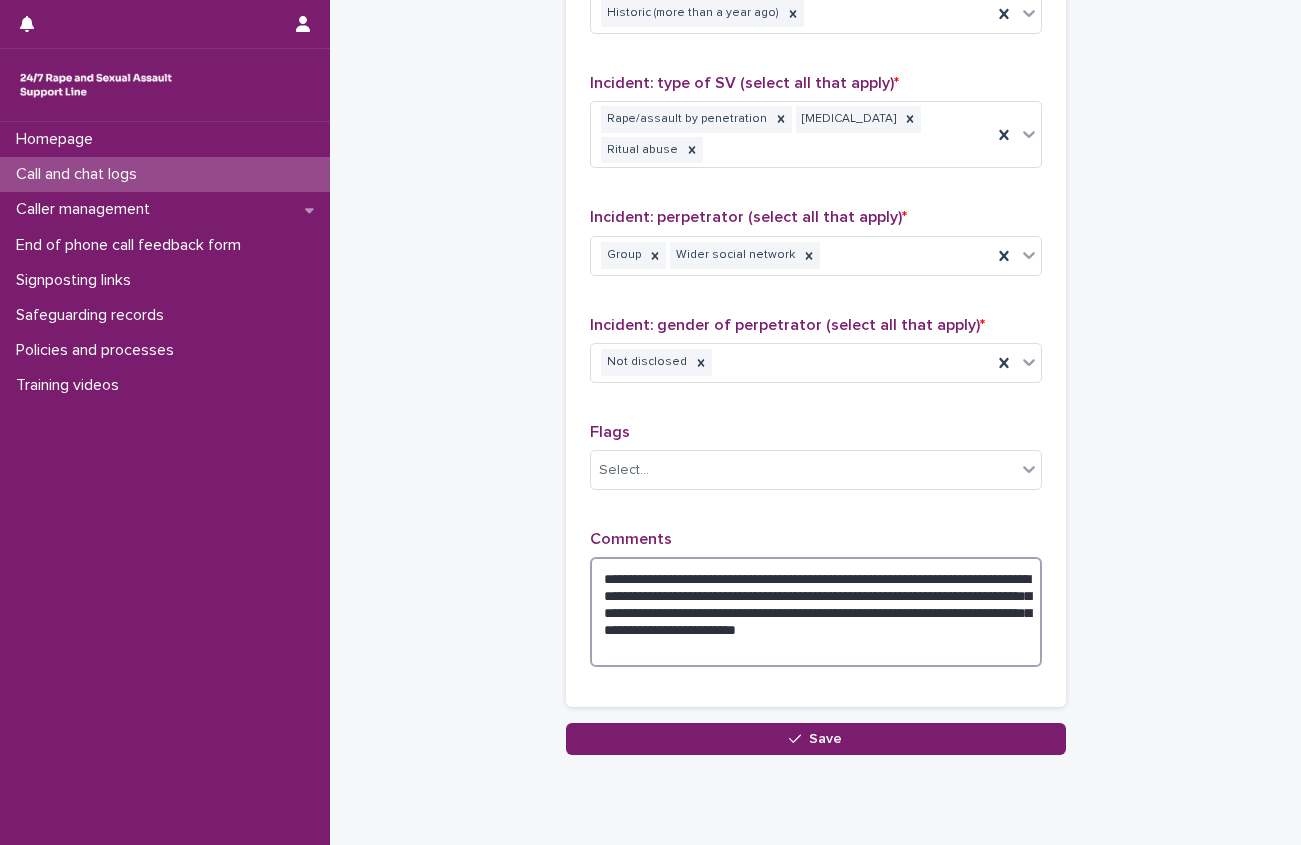 click on "**********" at bounding box center (816, 612) 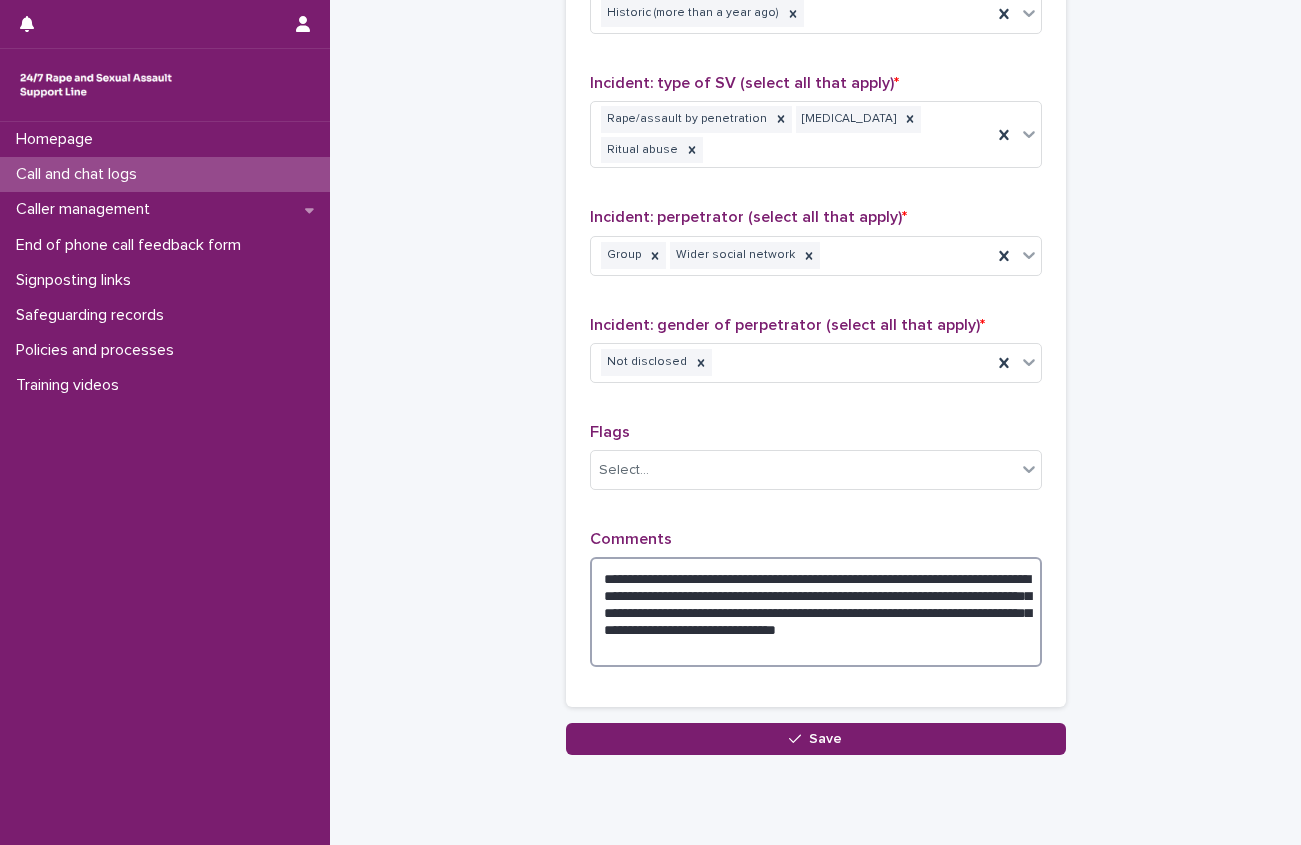 click on "**********" at bounding box center (816, 612) 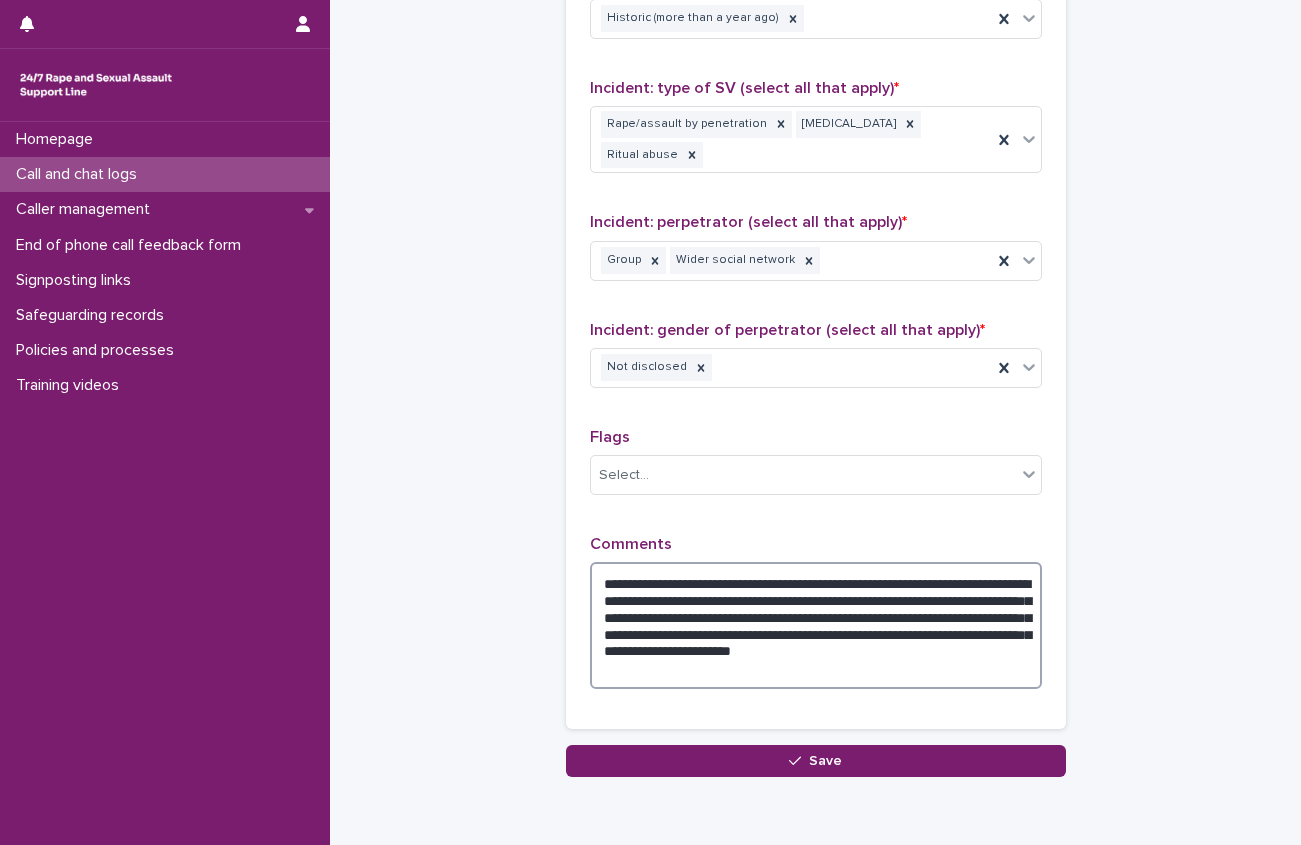 scroll, scrollTop: 1590, scrollLeft: 0, axis: vertical 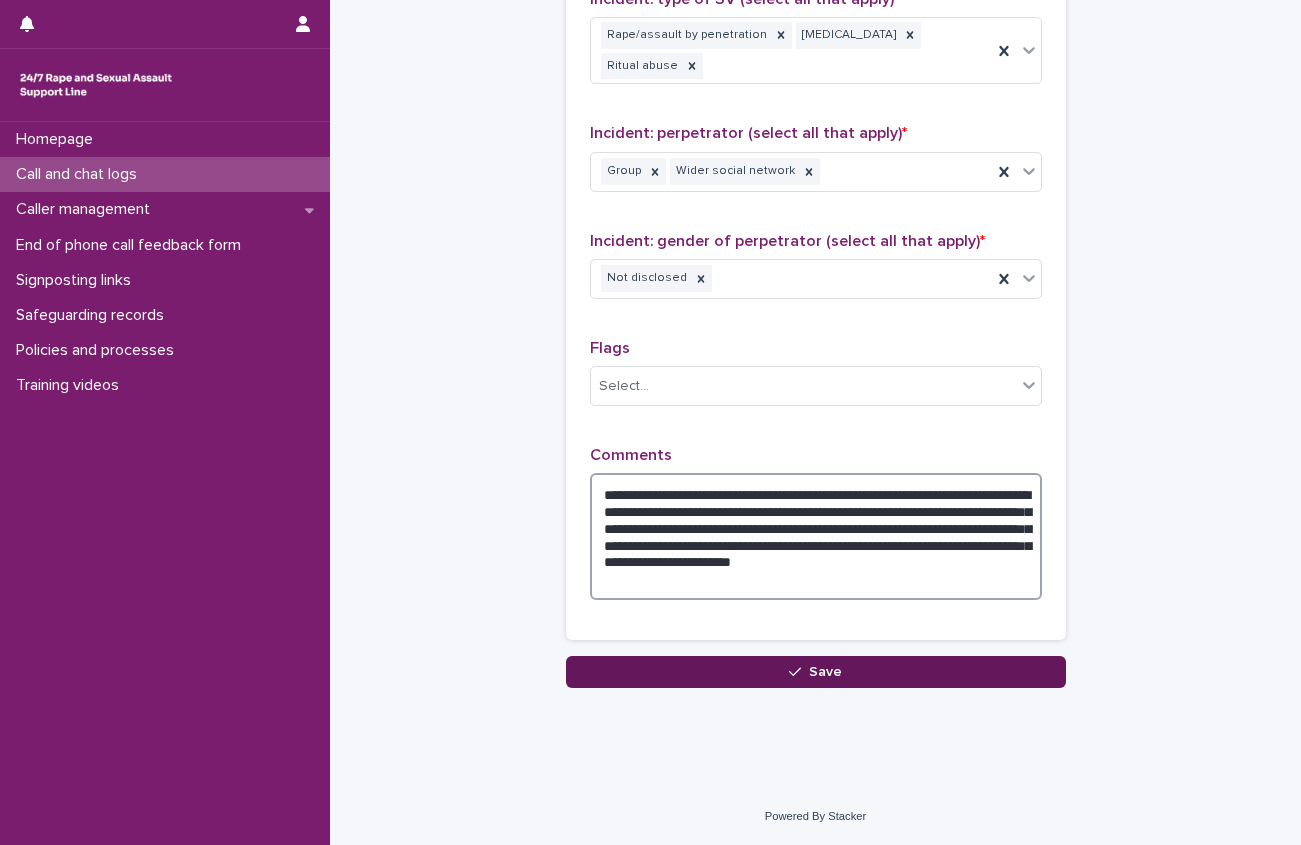 type on "**********" 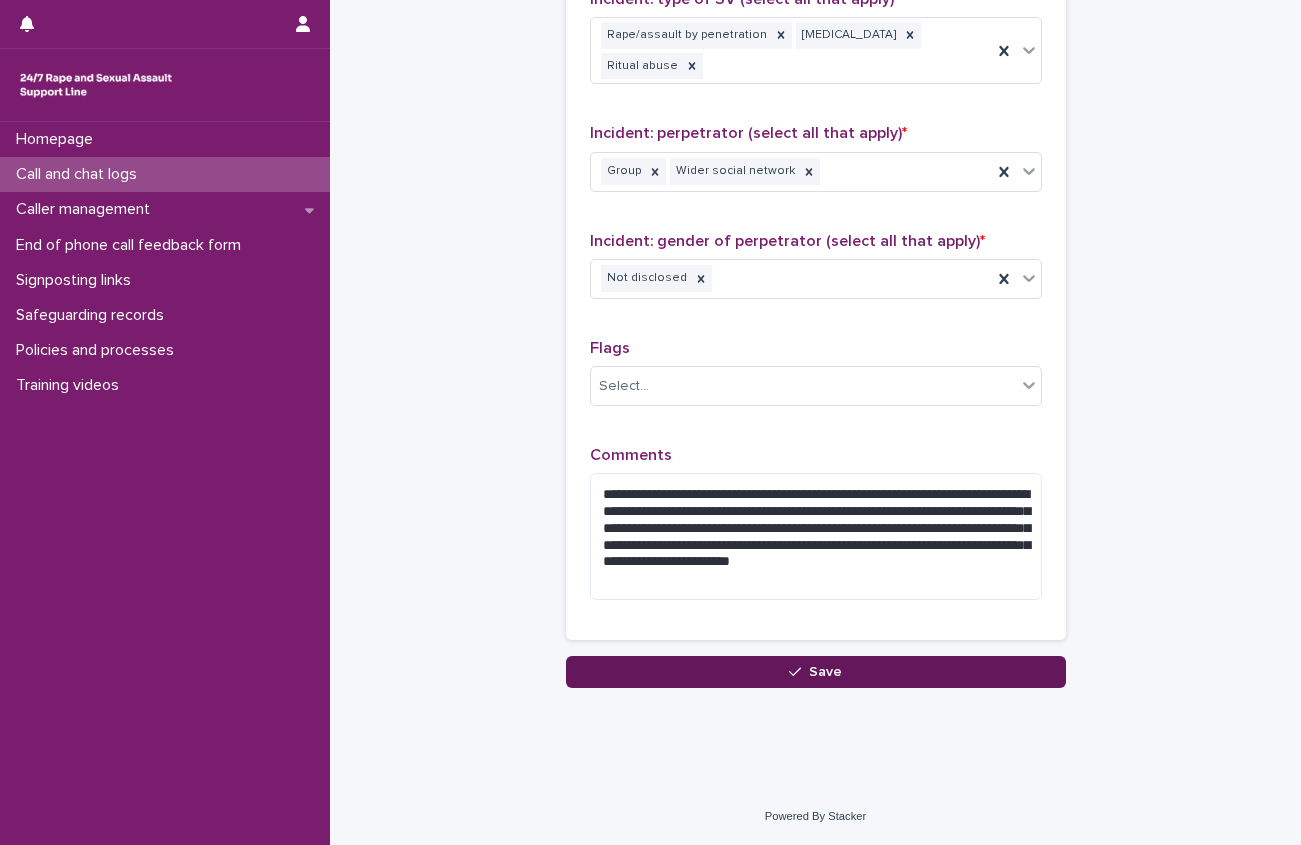 click on "Save" at bounding box center (816, 672) 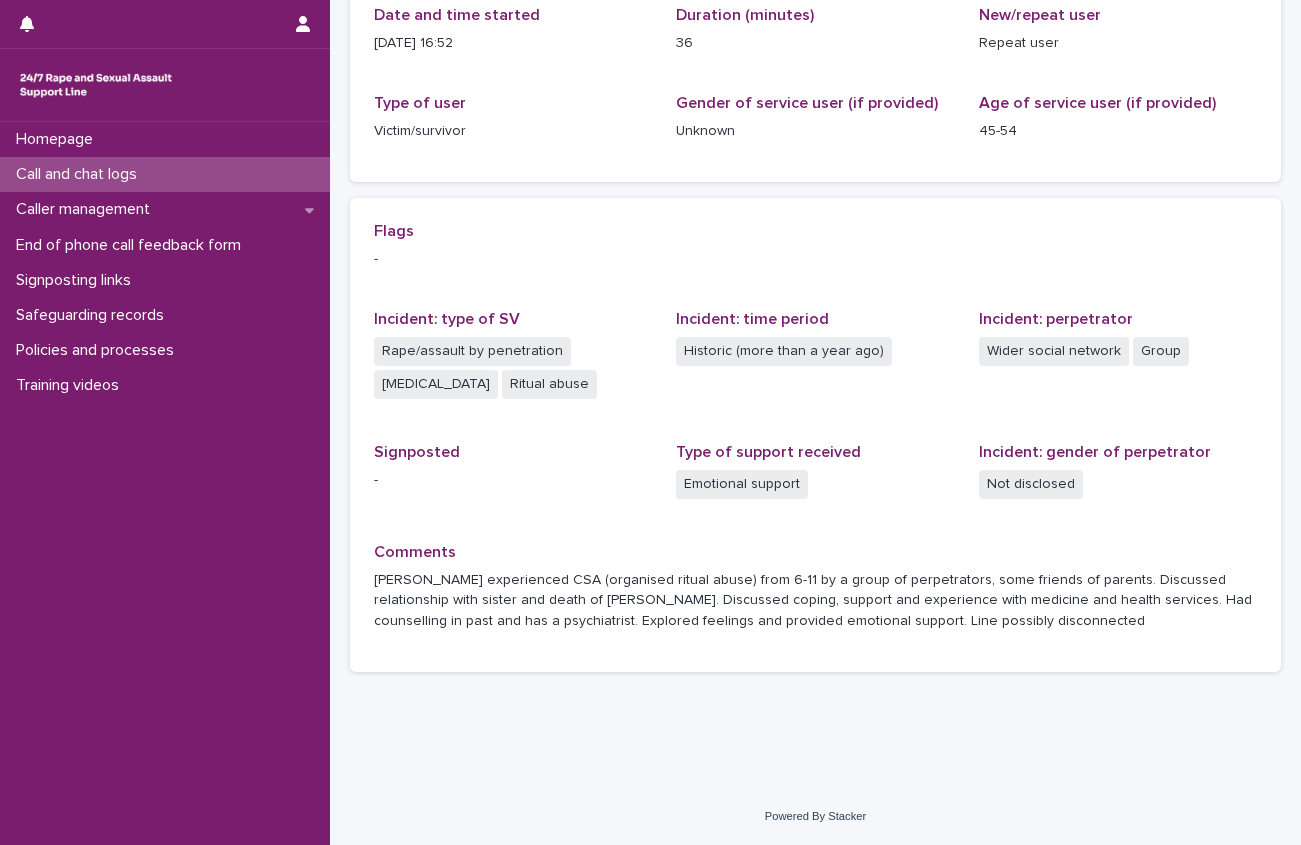 scroll, scrollTop: 0, scrollLeft: 0, axis: both 